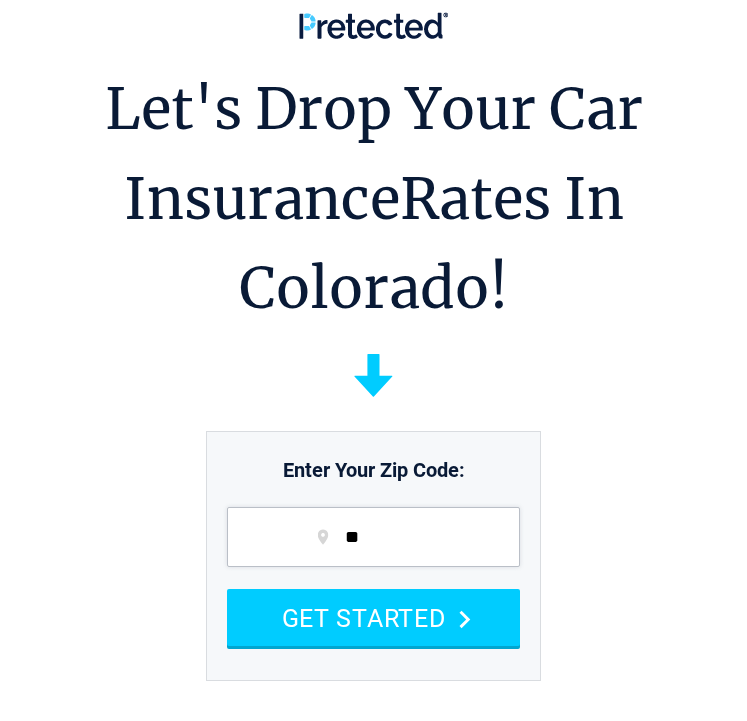 scroll, scrollTop: 0, scrollLeft: 0, axis: both 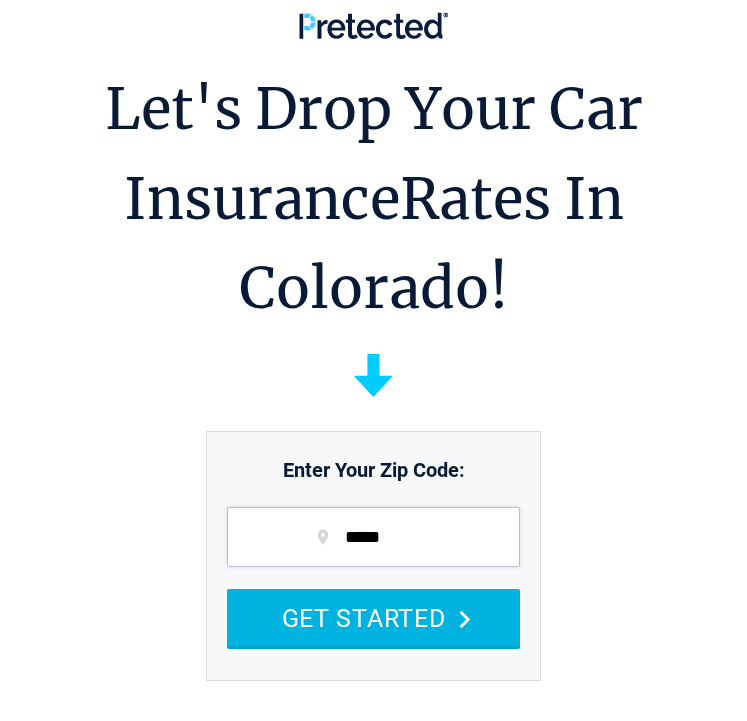type on "*****" 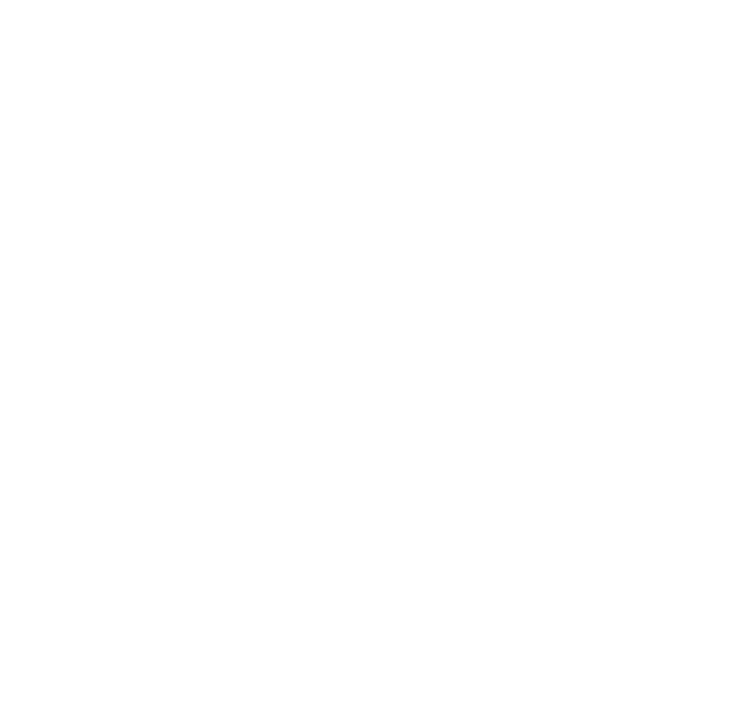 scroll, scrollTop: 0, scrollLeft: 0, axis: both 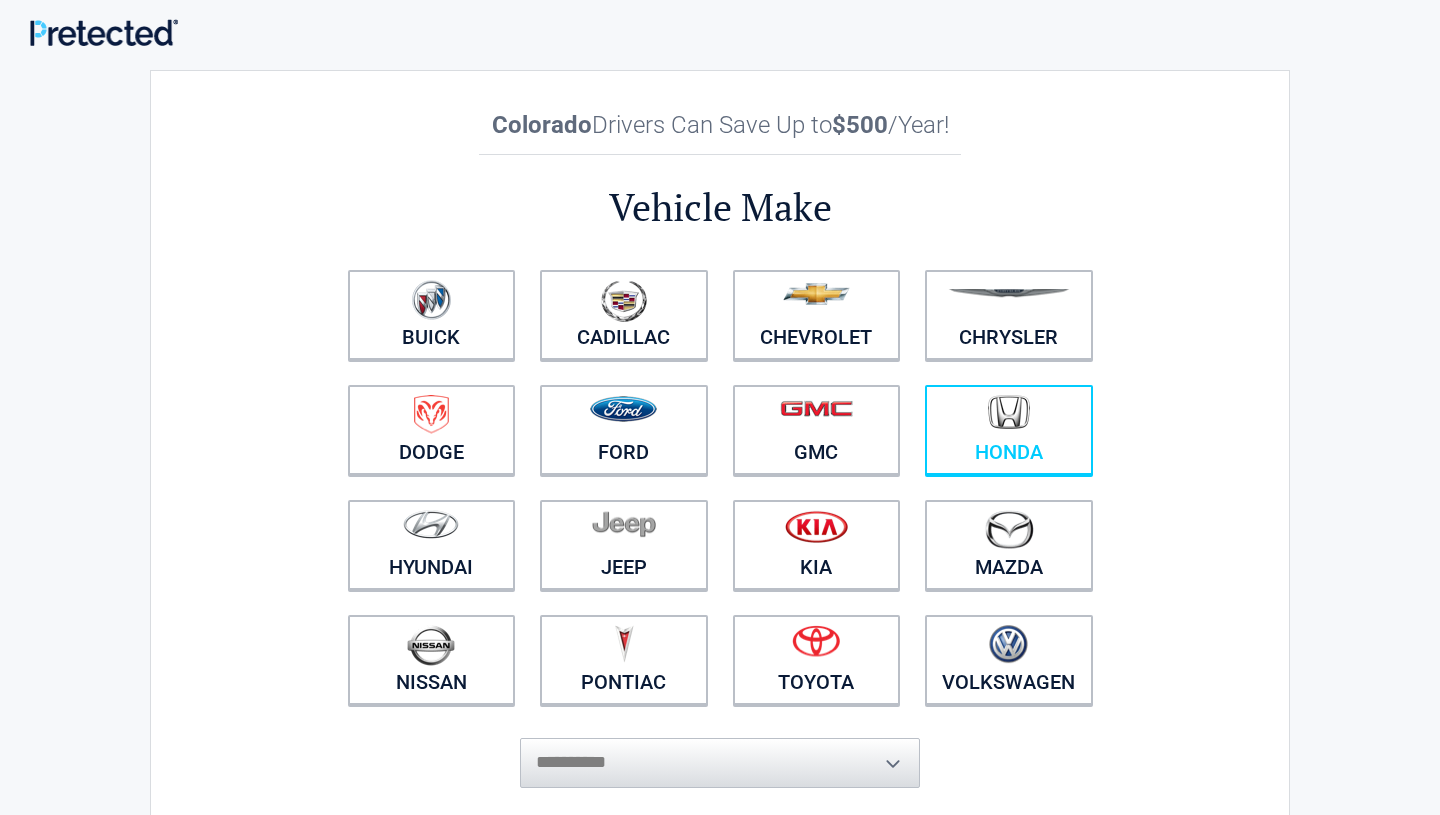 click at bounding box center (1009, 417) 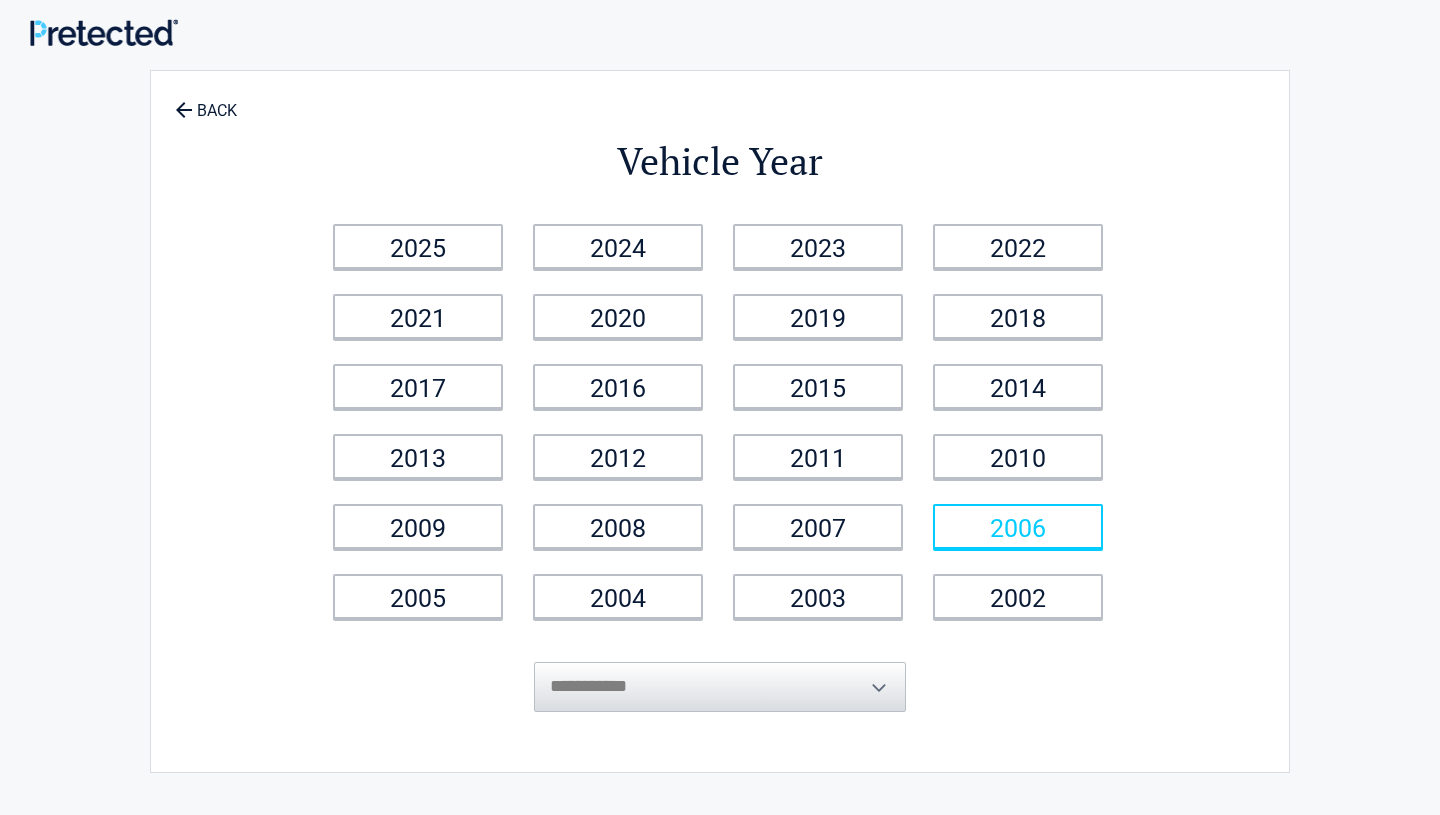 click on "2006" at bounding box center [1018, 526] 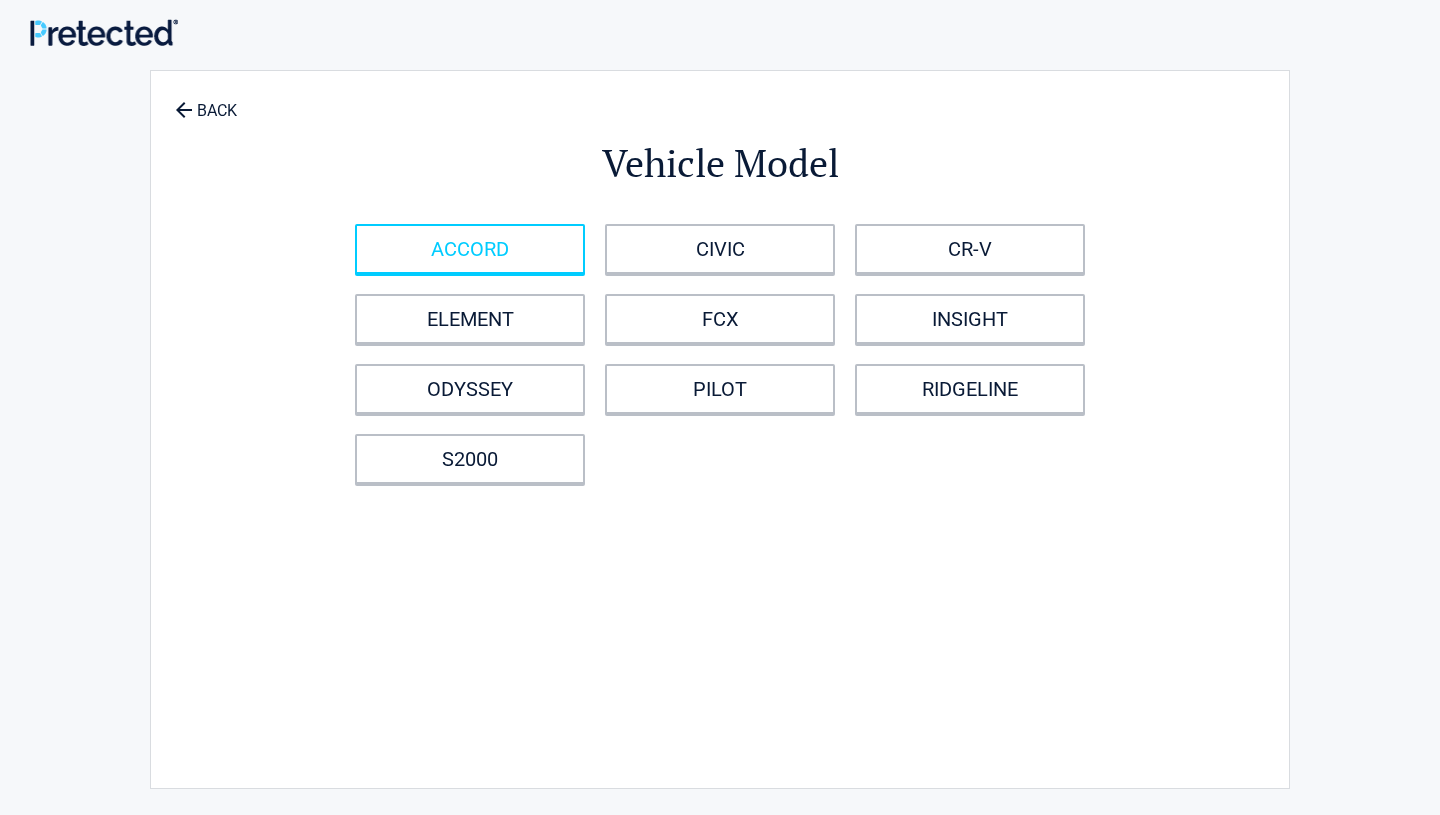 click on "ACCORD" at bounding box center (470, 249) 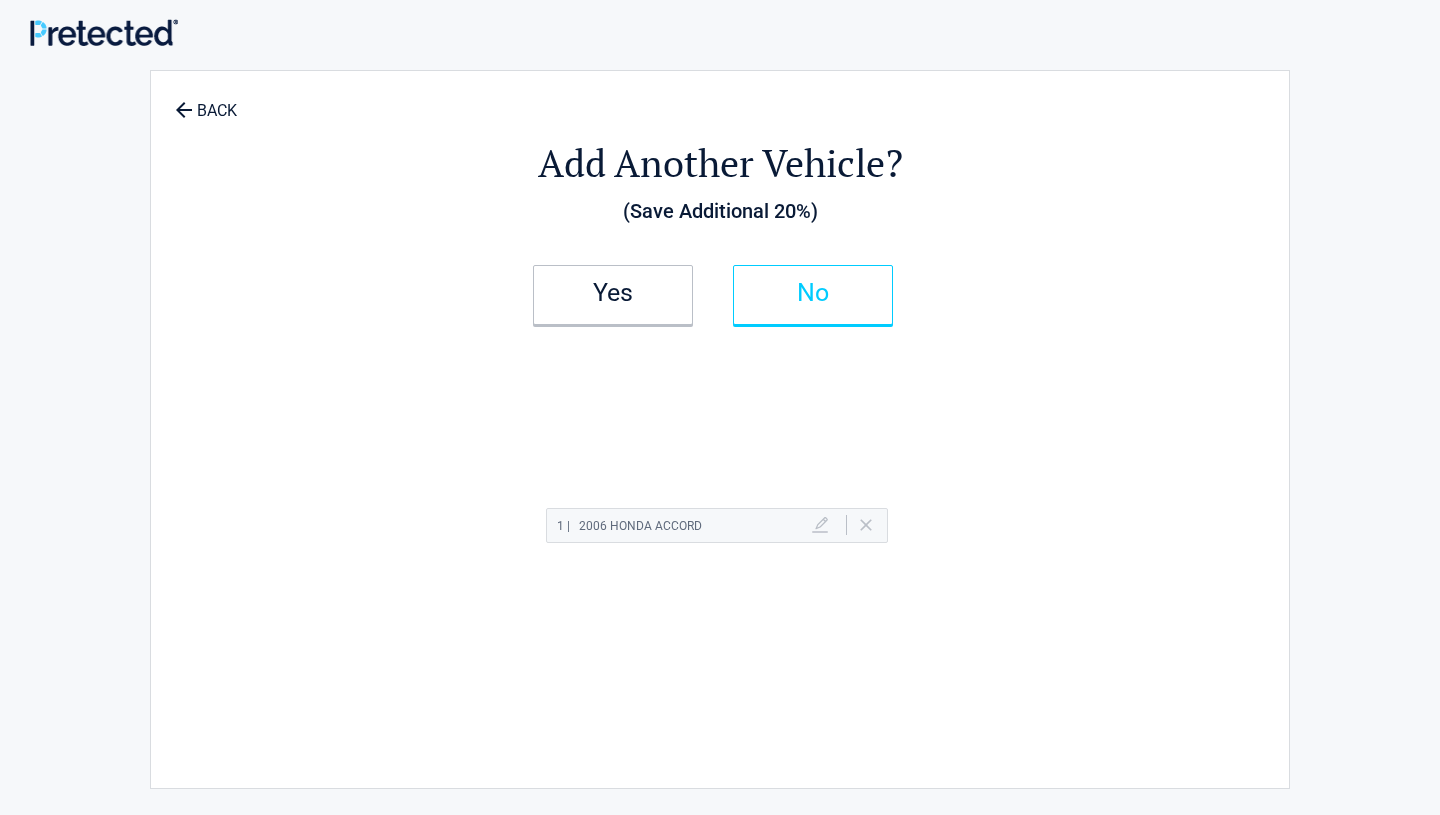 click on "No" at bounding box center [813, 293] 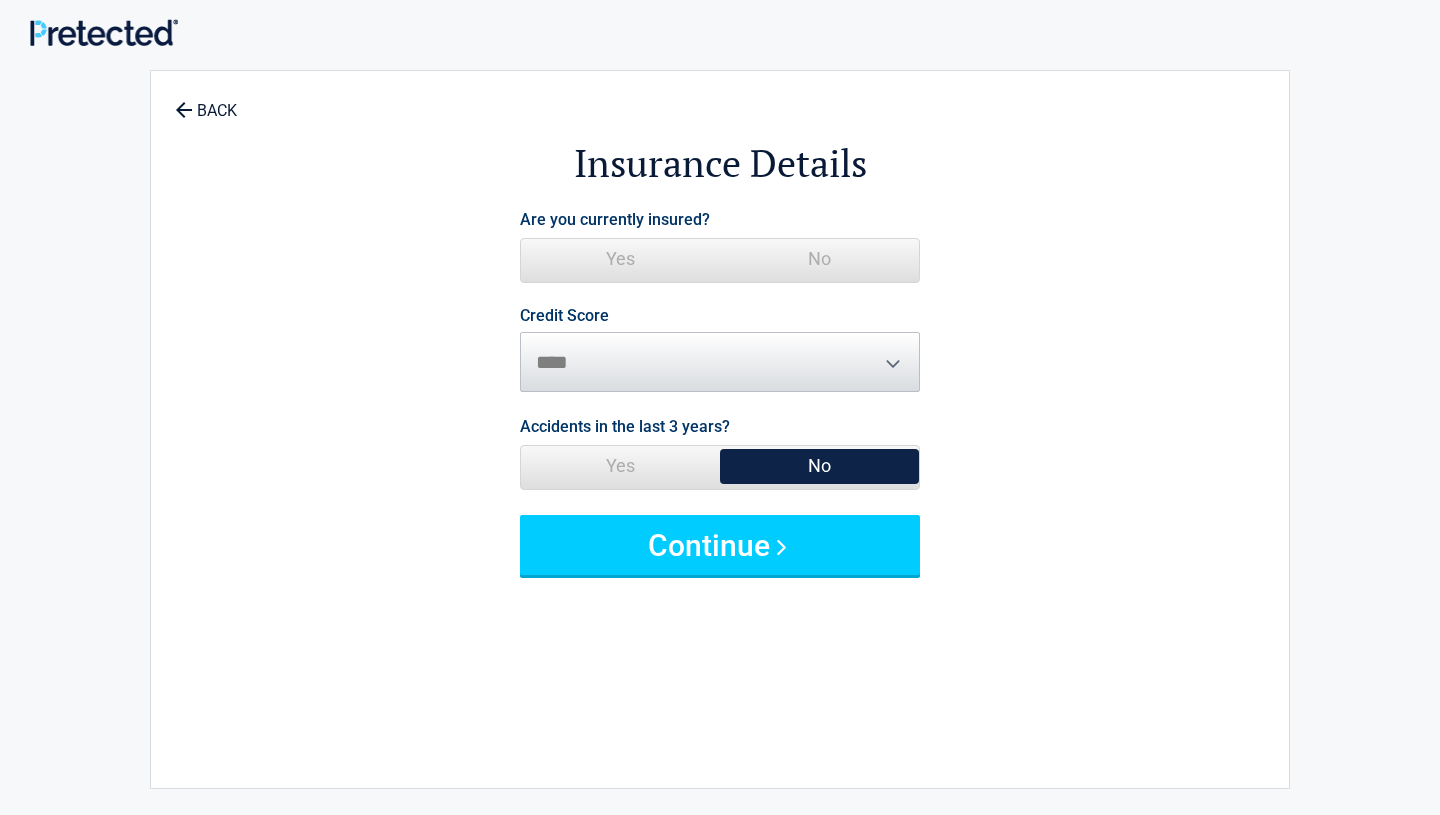 click on "Yes" at bounding box center [620, 259] 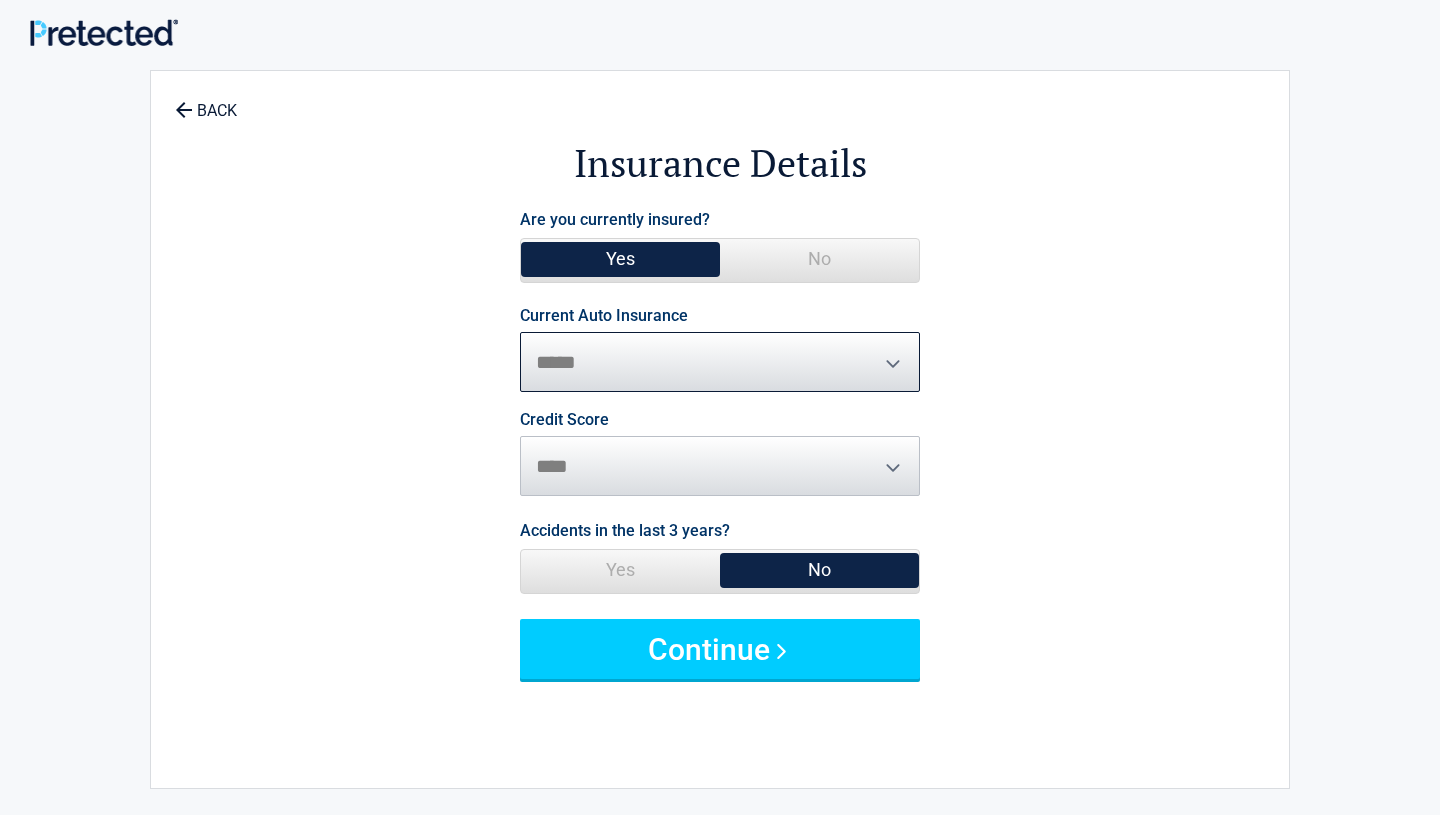 click on "**********" at bounding box center [720, 362] 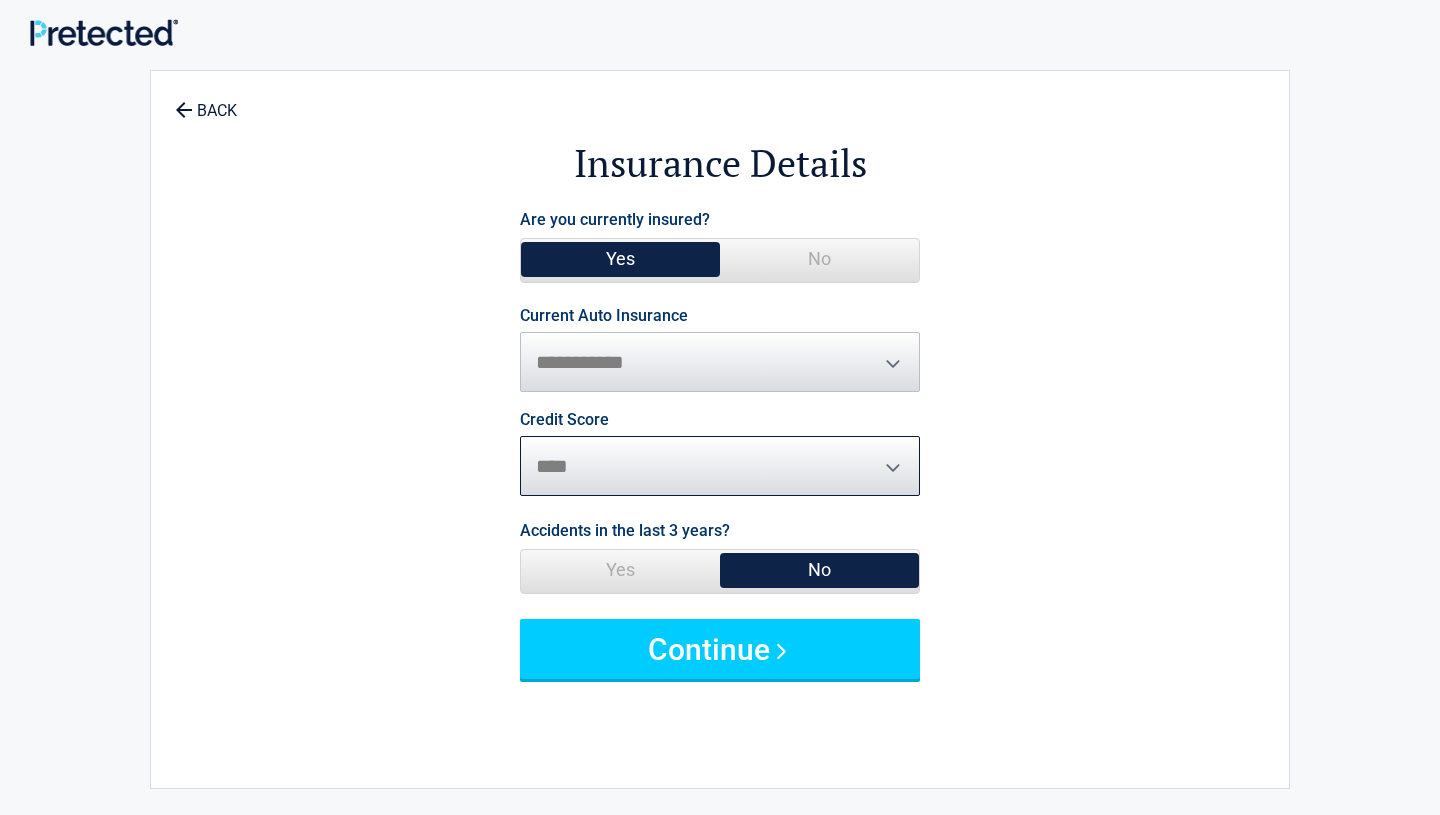 click on "*********
****
*******
****" at bounding box center [720, 466] 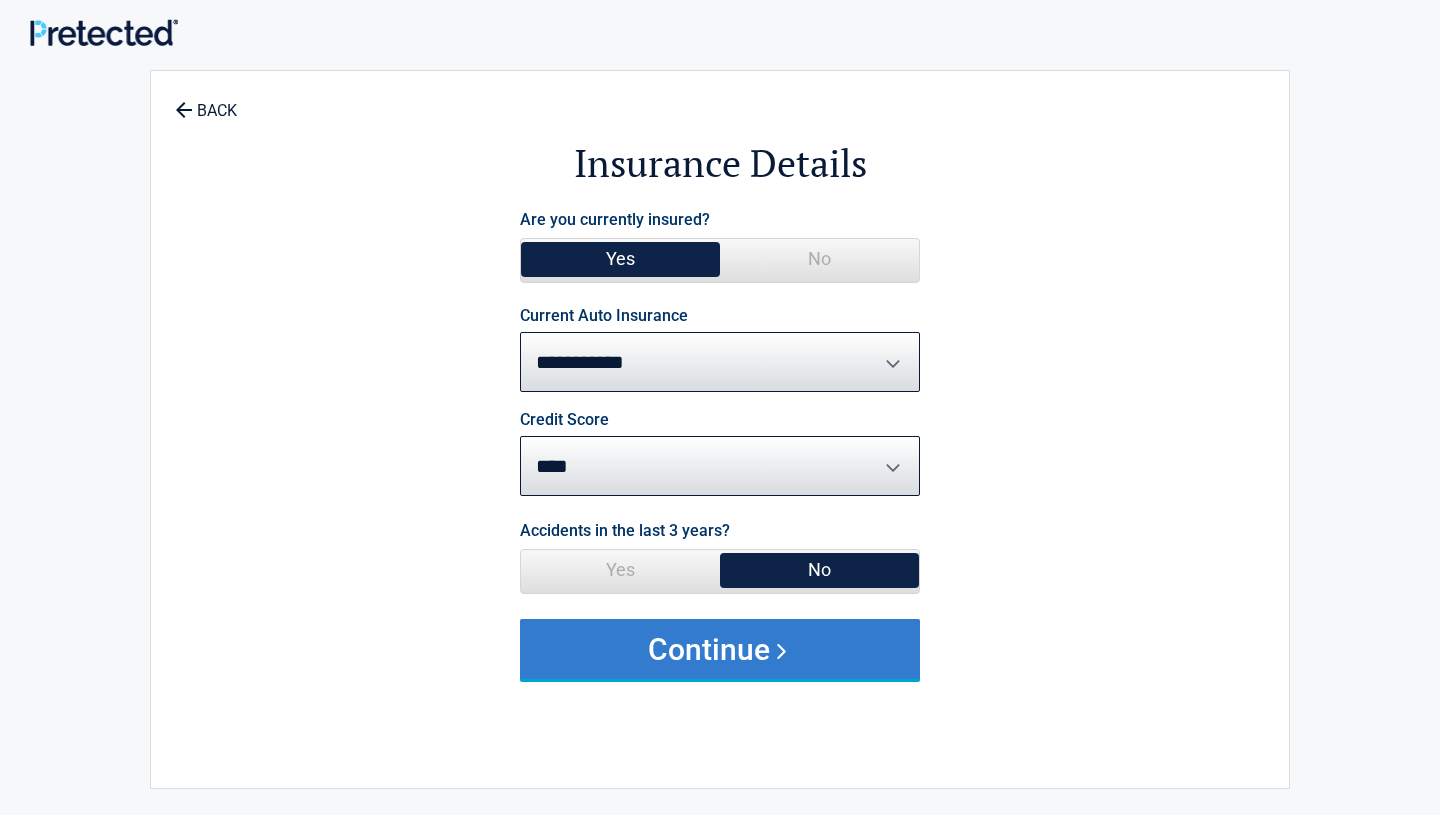 click on "Continue" at bounding box center [720, 649] 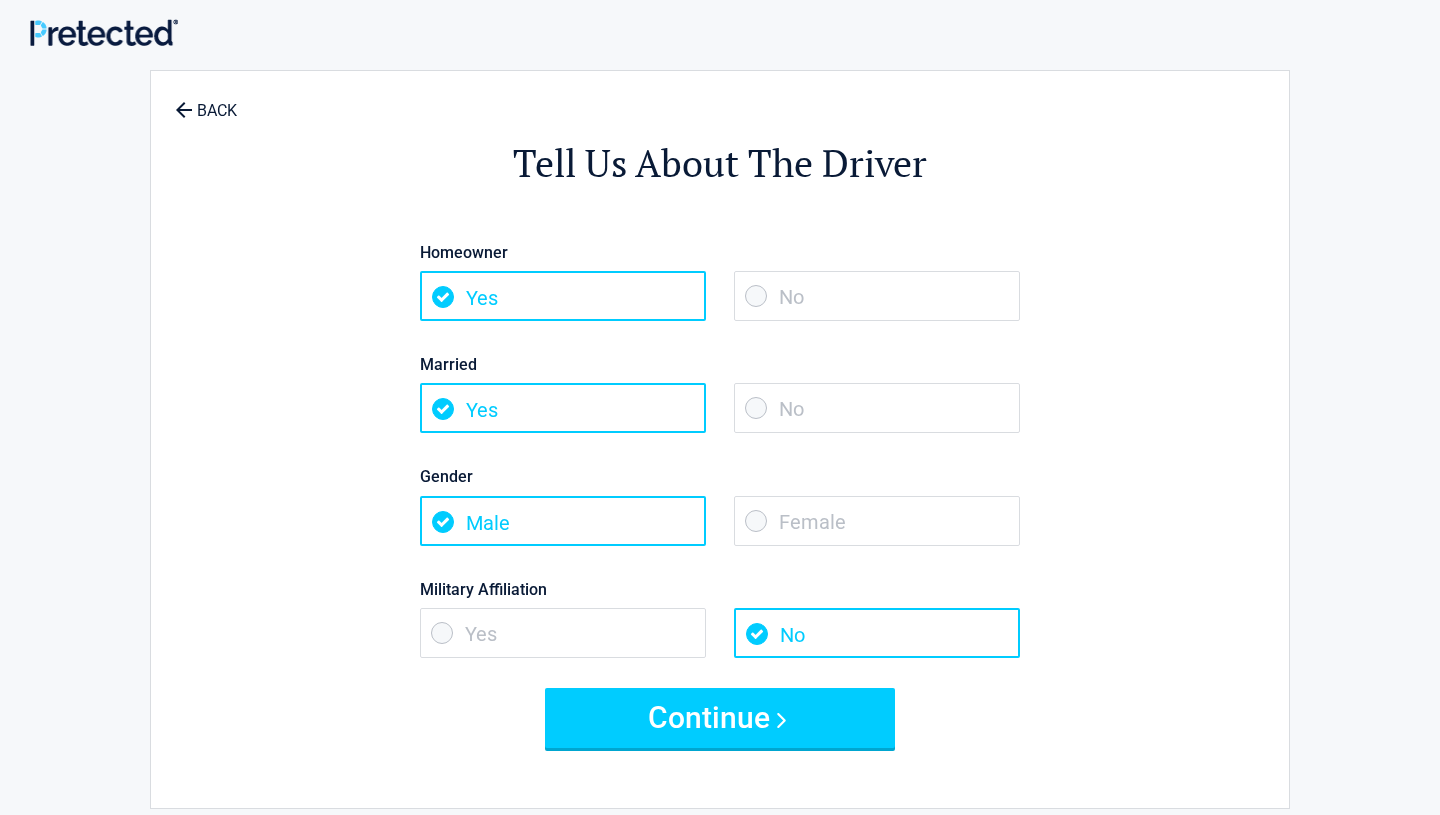 click on "No" at bounding box center (877, 296) 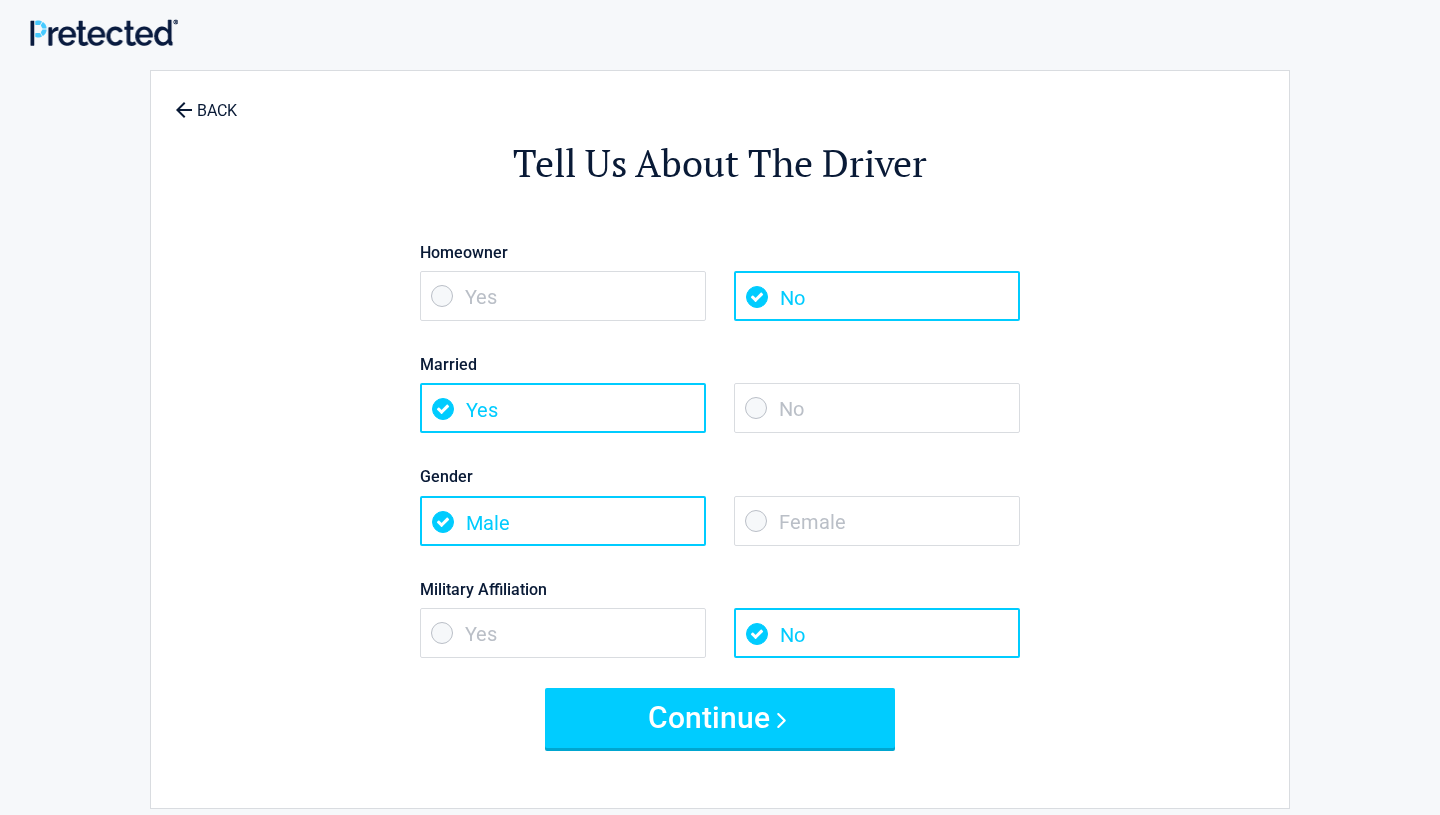 click on "No" at bounding box center (877, 408) 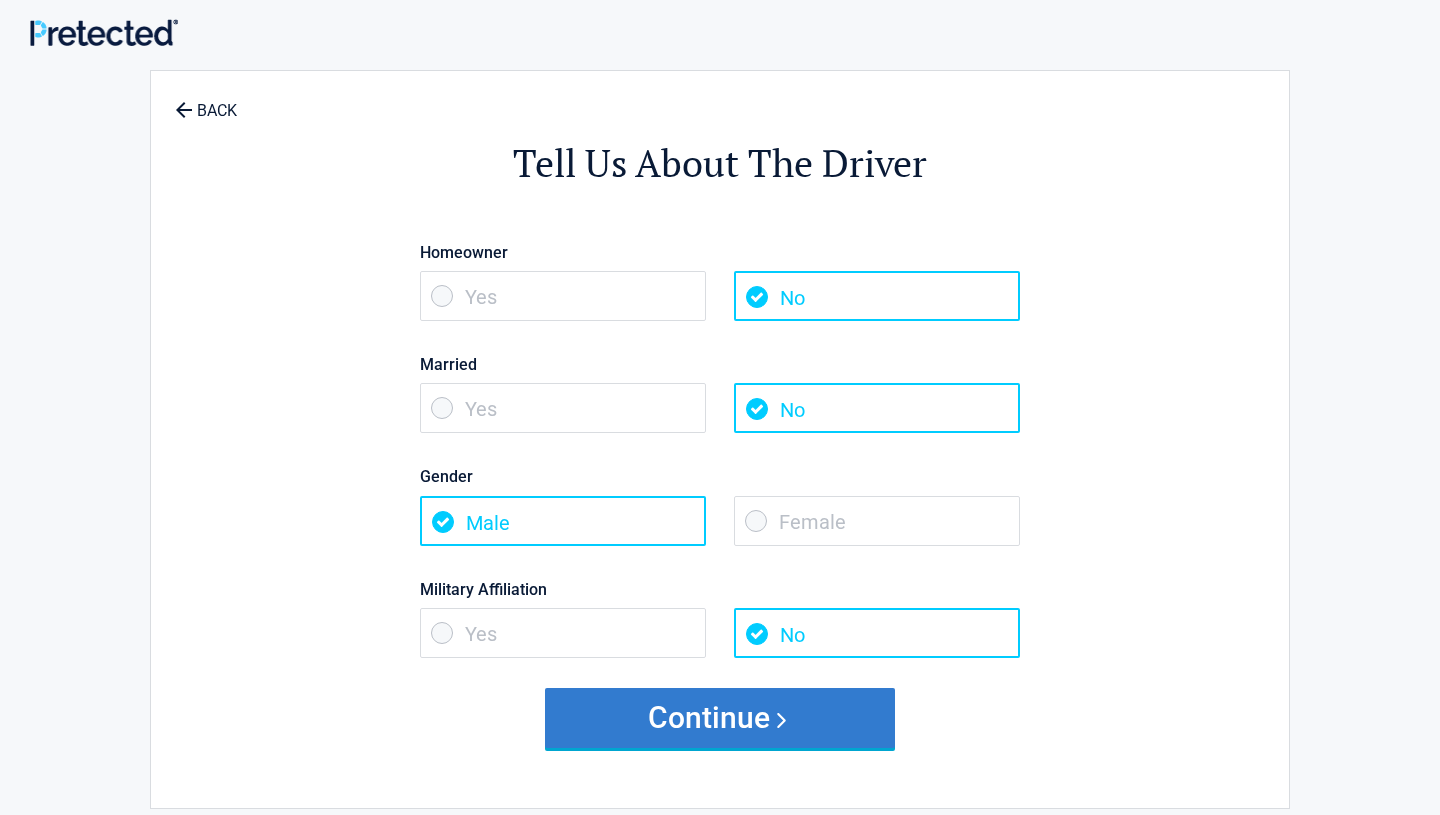 click on "Continue" at bounding box center [720, 718] 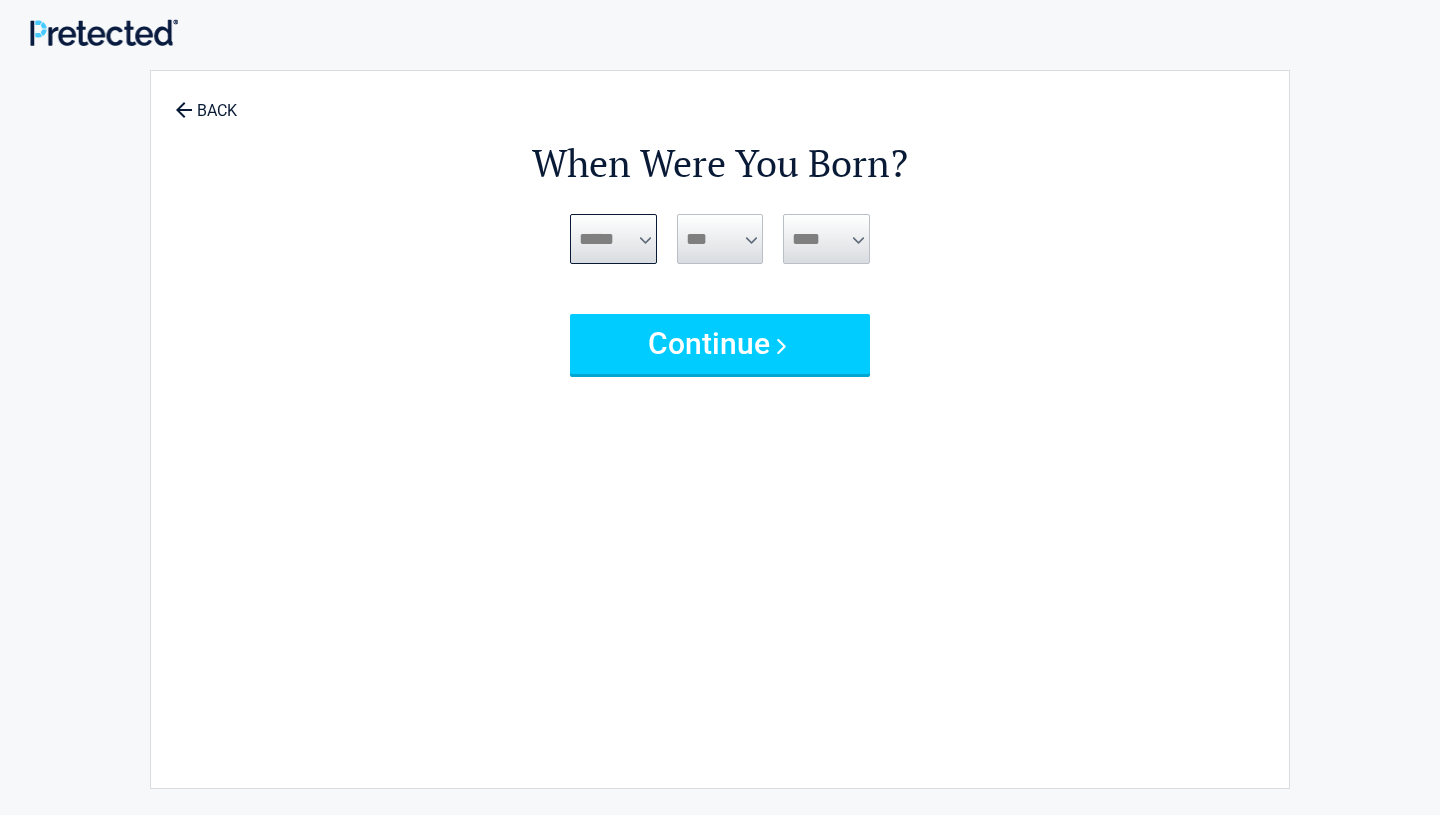 click on "*****
***
***
***
***
***
***
***
***
***
***
***
***" at bounding box center [613, 239] 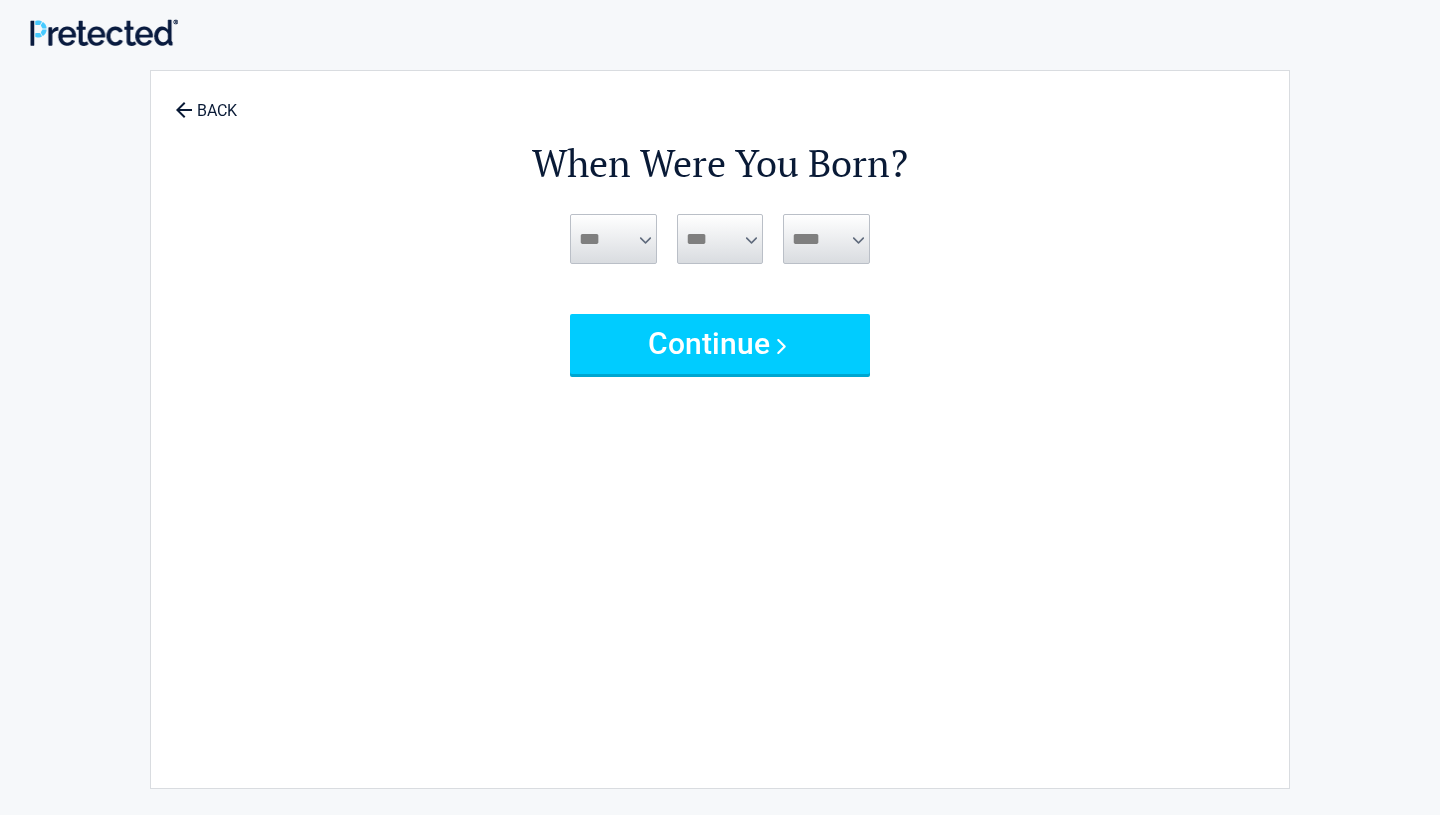 click on "*** * * * * * * * * * ** ** ** ** ** ** ** ** ** ** ** ** ** ** ** ** ** ** ** ** ** **" at bounding box center (720, 239) 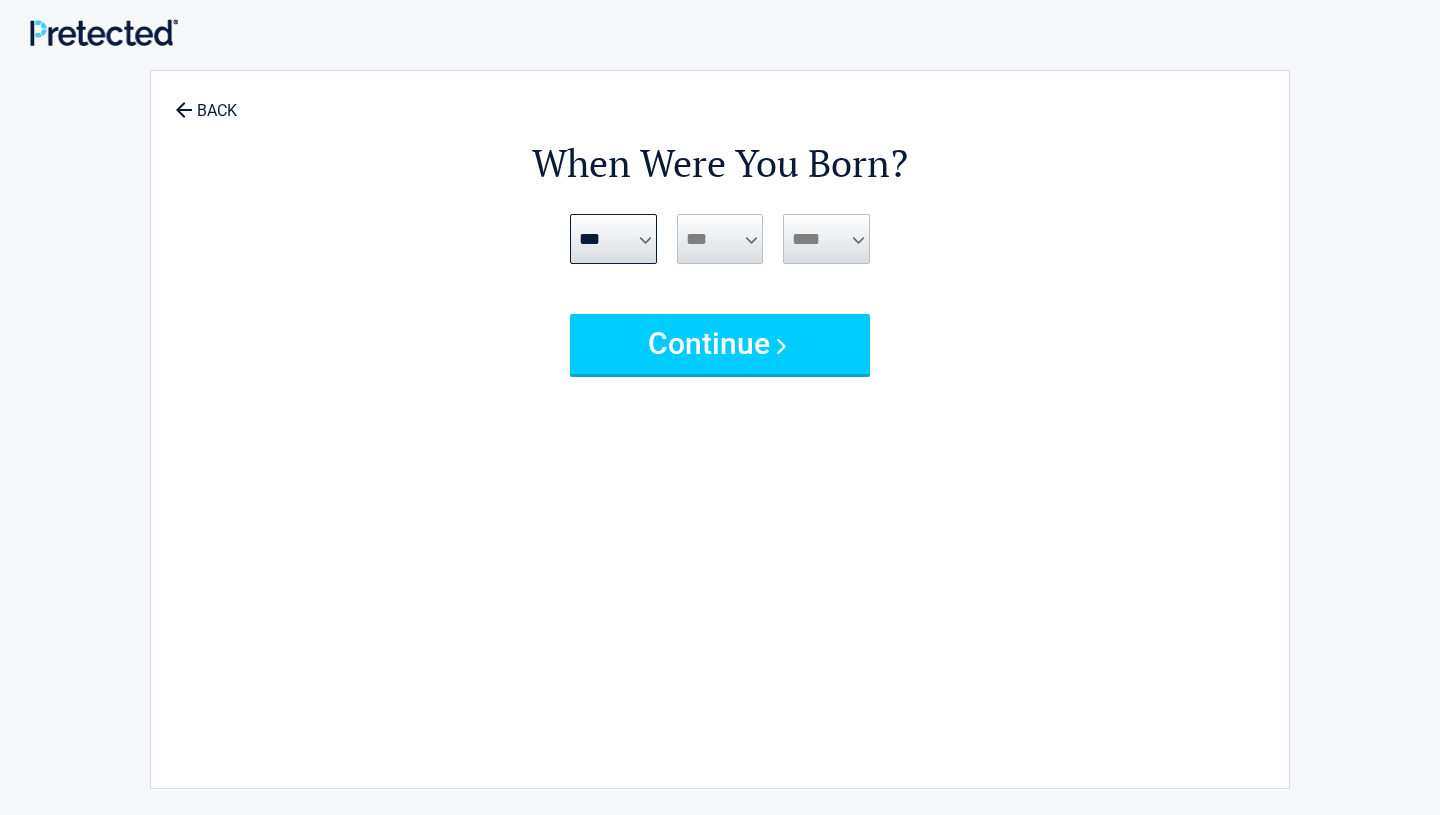 click on "*** * * * * * * * * * ** ** ** ** ** ** ** ** ** ** ** ** ** ** ** ** ** ** ** ** ** **" at bounding box center (720, 239) 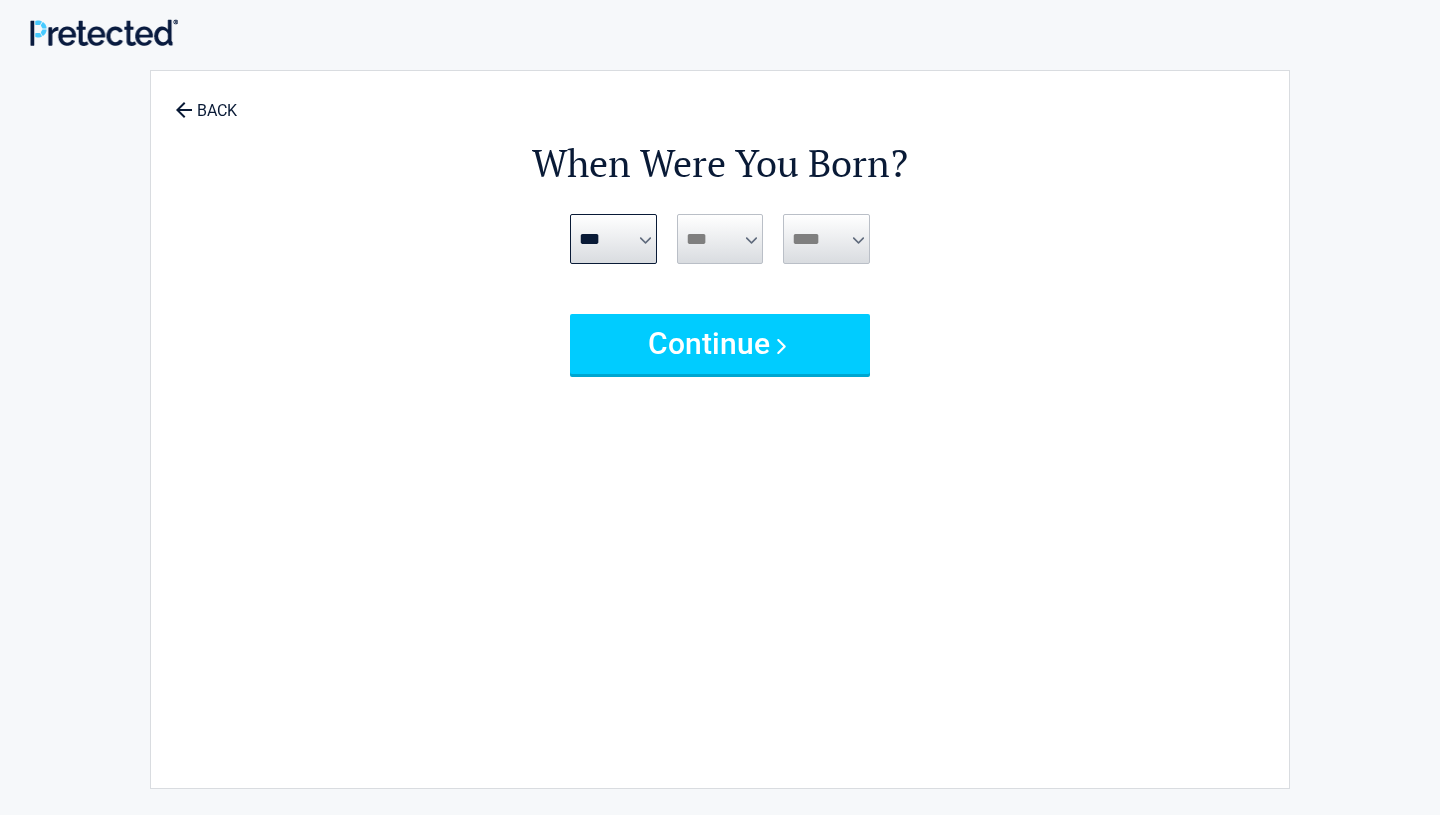 click on "*** * * * * * * * * * ** ** ** ** ** ** ** ** ** ** ** ** ** ** ** ** ** ** ** ** ** **" at bounding box center (720, 239) 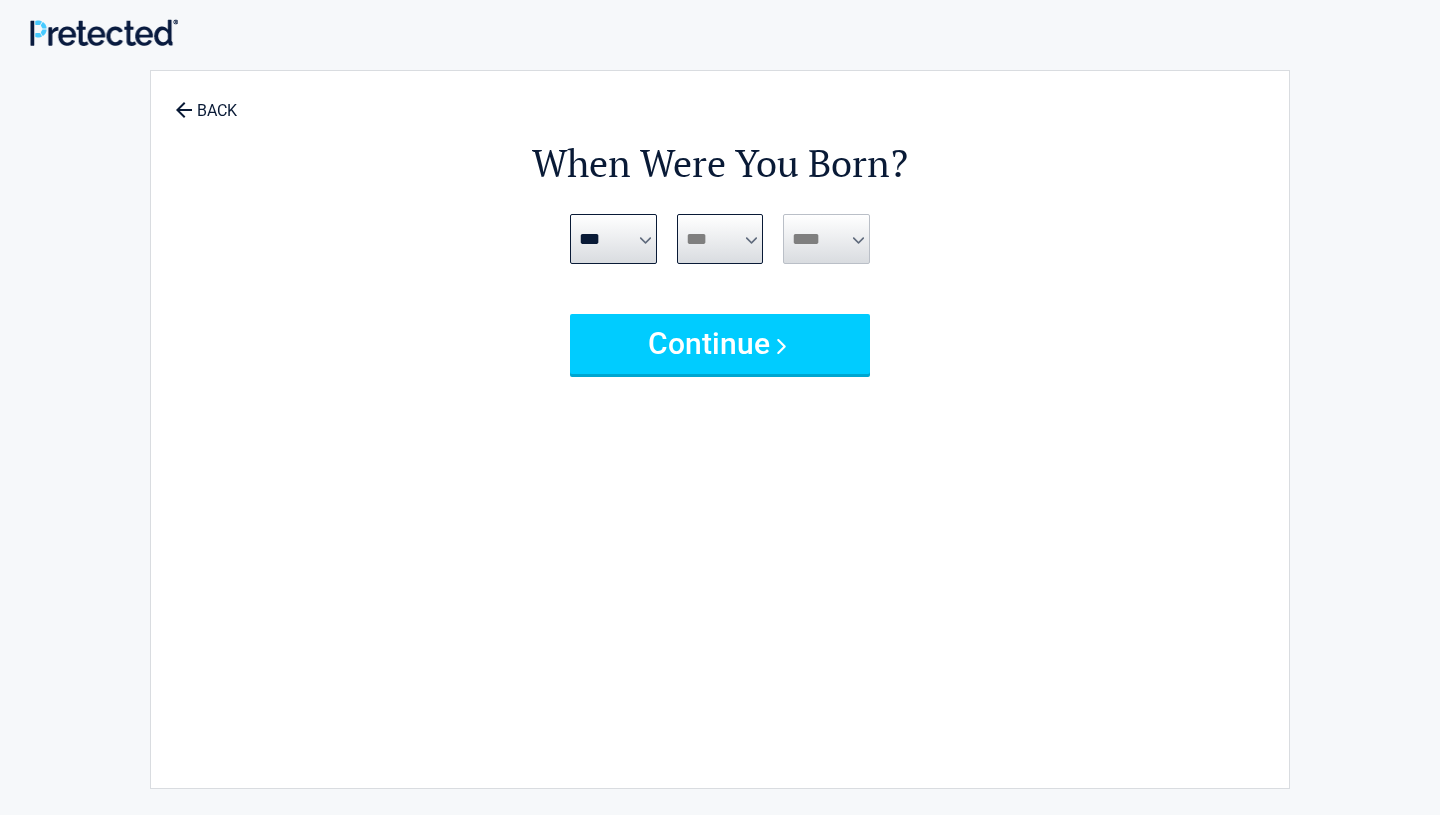 click on "*** * * * * * * * * * ** ** ** ** ** ** ** ** ** ** ** ** ** ** ** ** ** ** ** ** ** **" at bounding box center [720, 239] 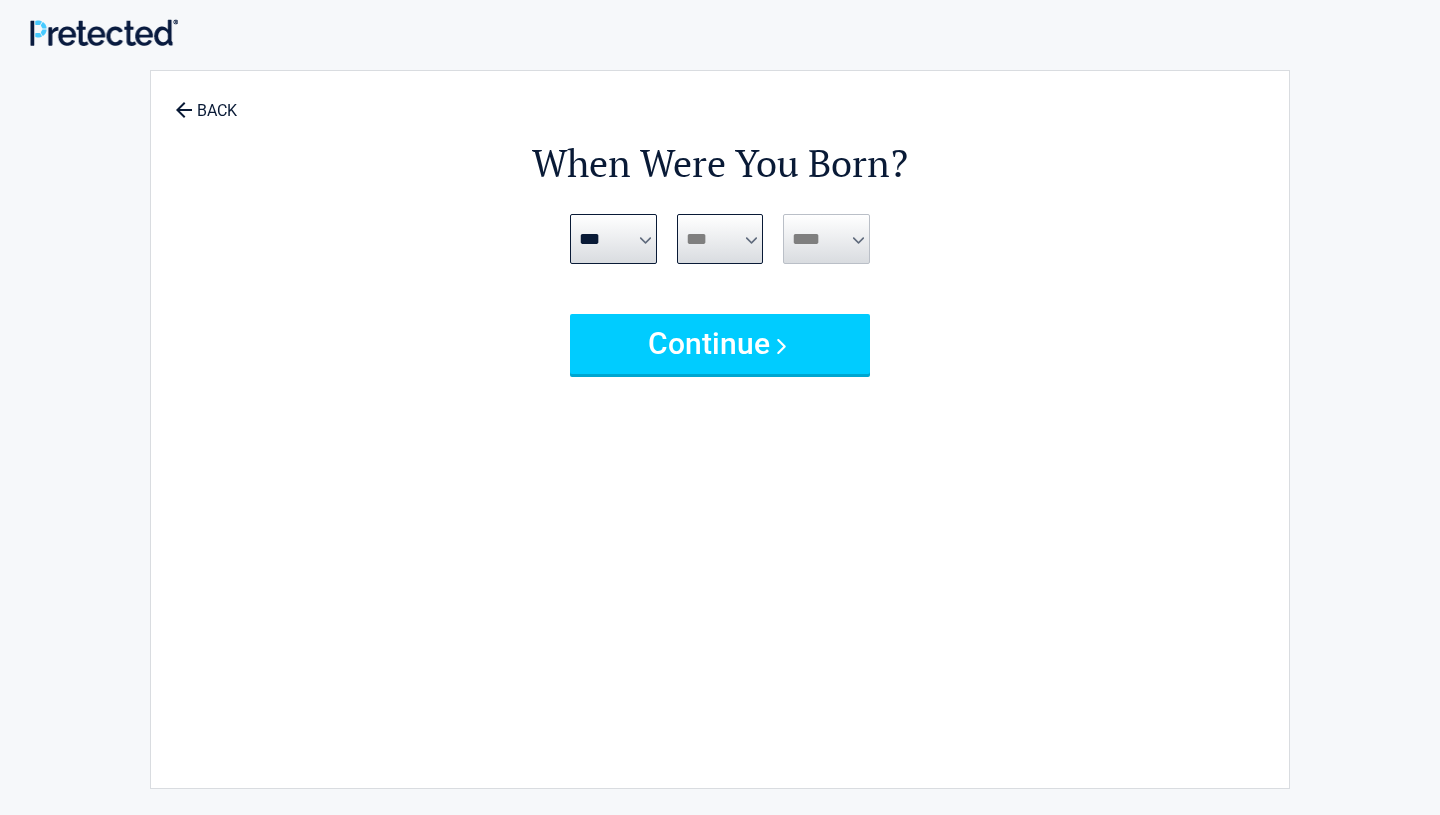 select on "*" 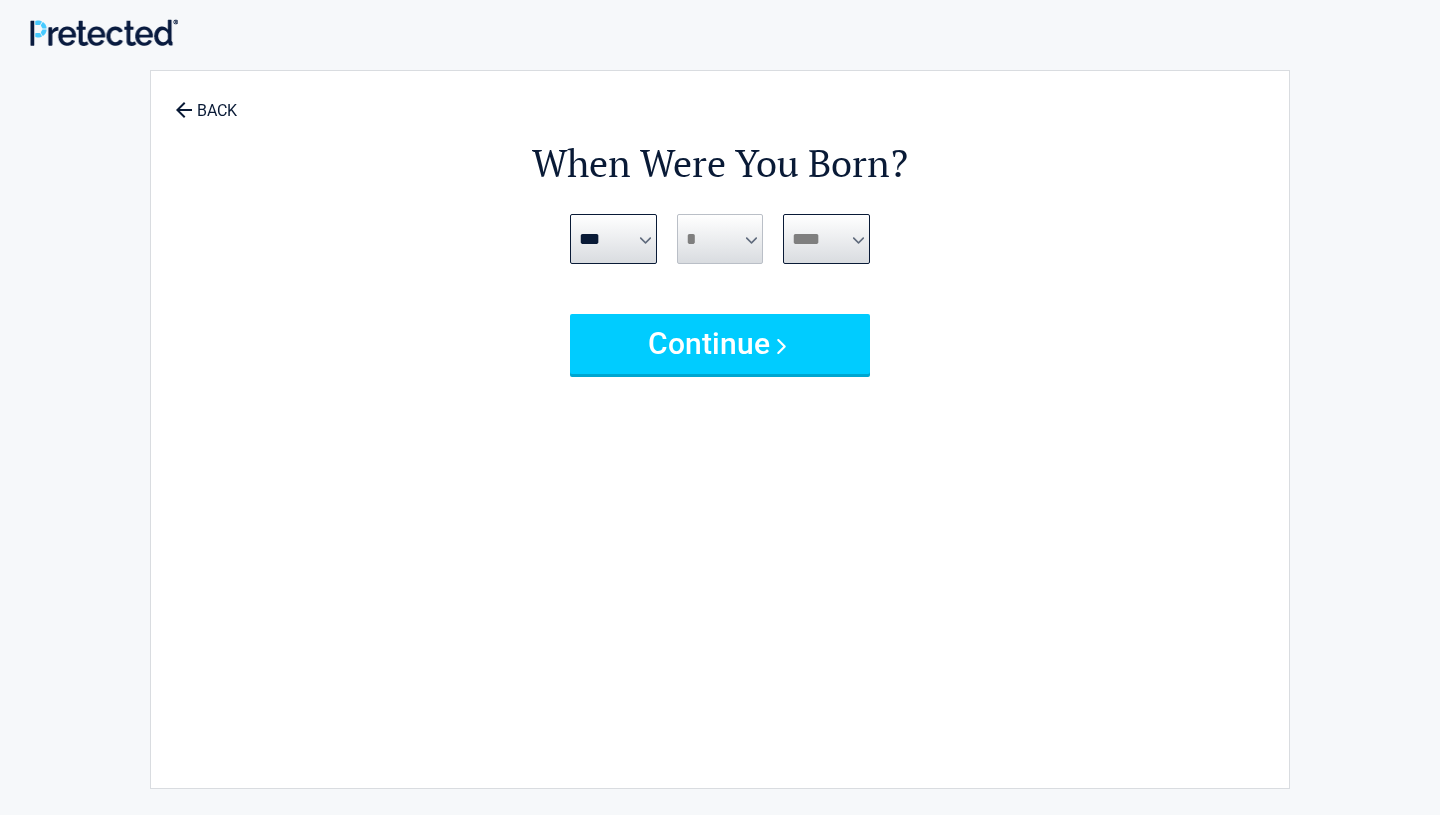 click on "****
****
****
****
****
****
****
****
****
****
****
****
****
****
****
****
****
****
****
****
****
****
****
****
****
****
****
****
****
****
****
****
****
****
****
****
****
****
****
****
****
****
****
****
****
****
****
****
****
****
****
****
****
****
****
****
****
****
****
****
****
****
****
****" at bounding box center (826, 239) 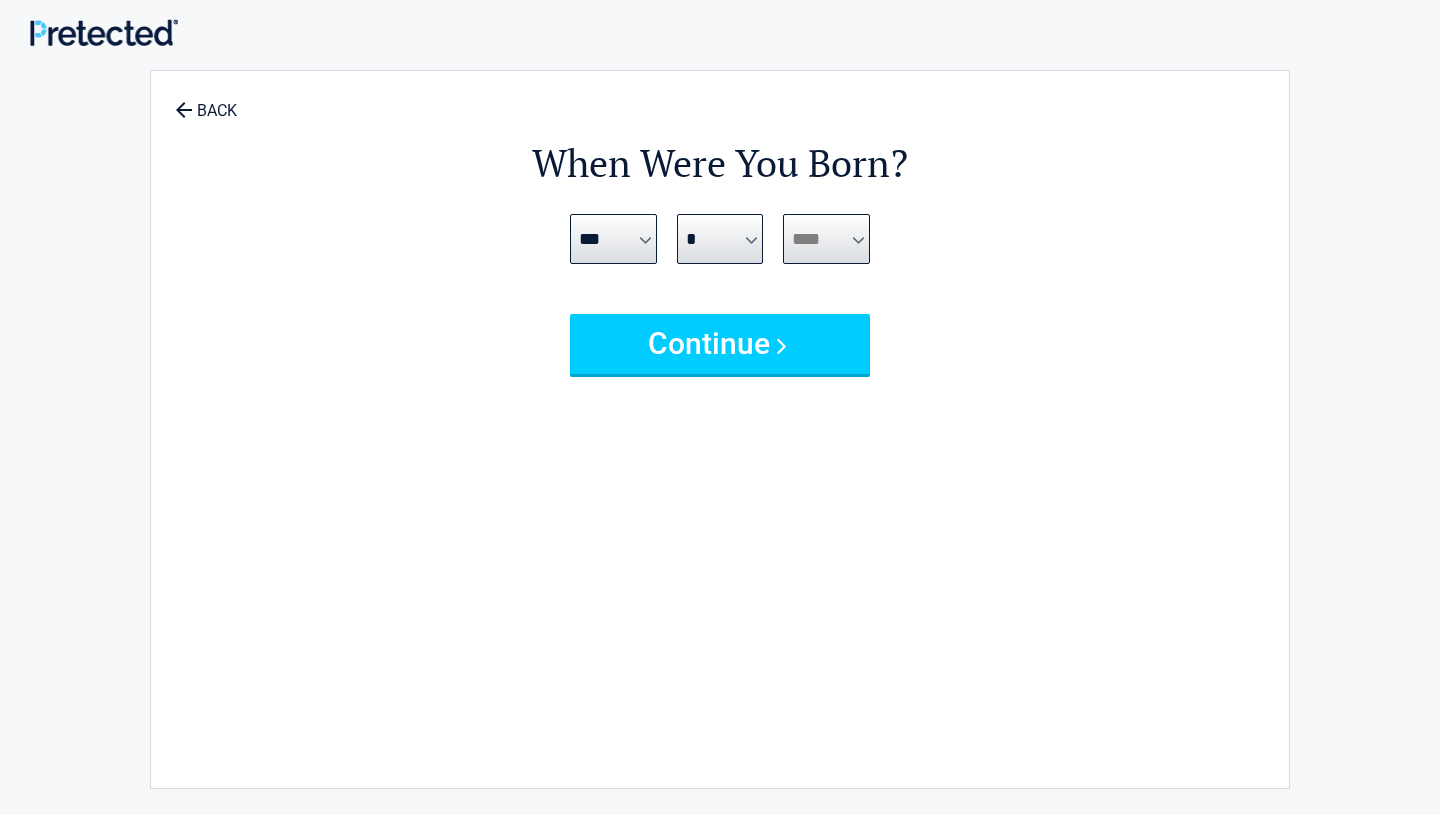 select on "****" 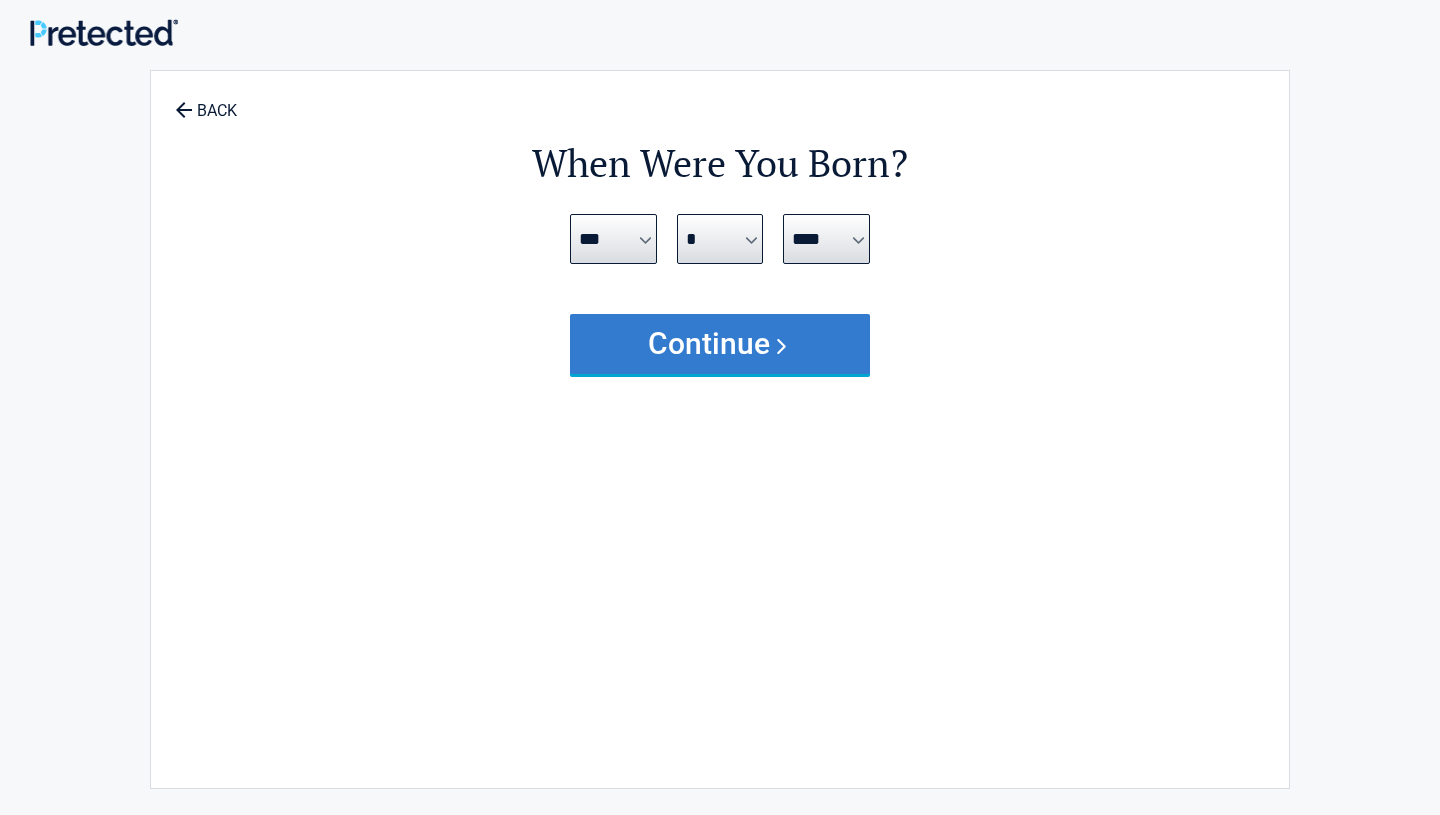 click on "Continue" at bounding box center [720, 344] 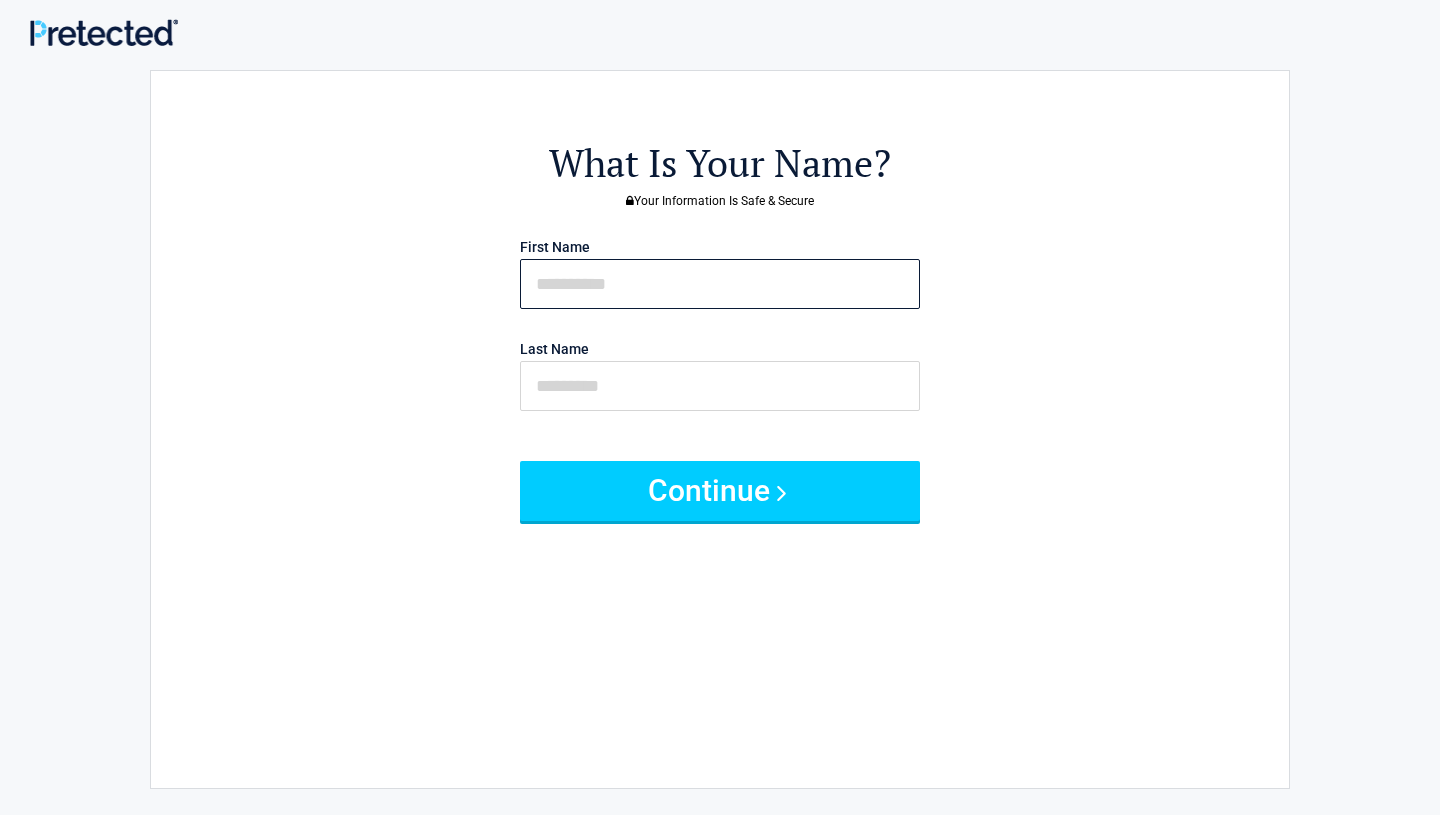 click at bounding box center (720, 284) 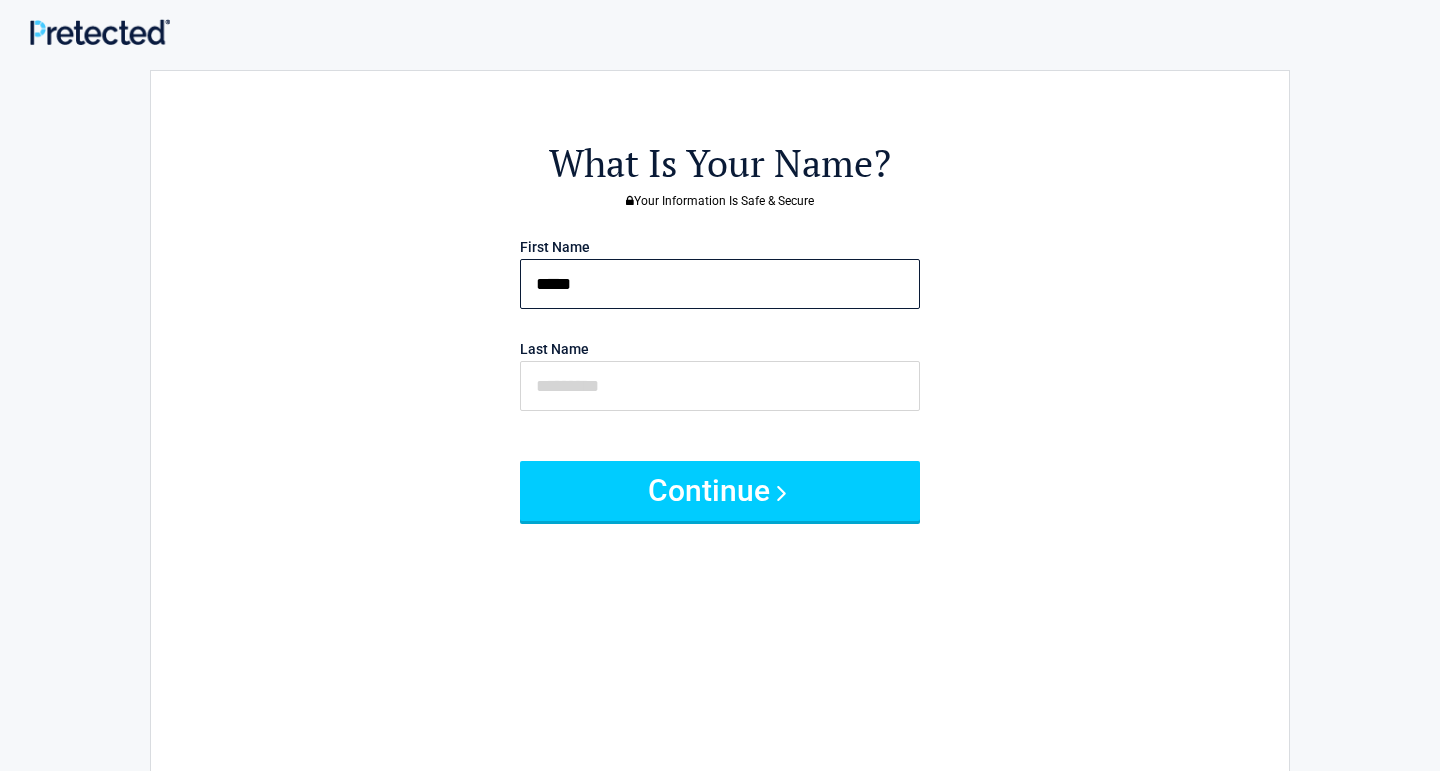 type on "*****" 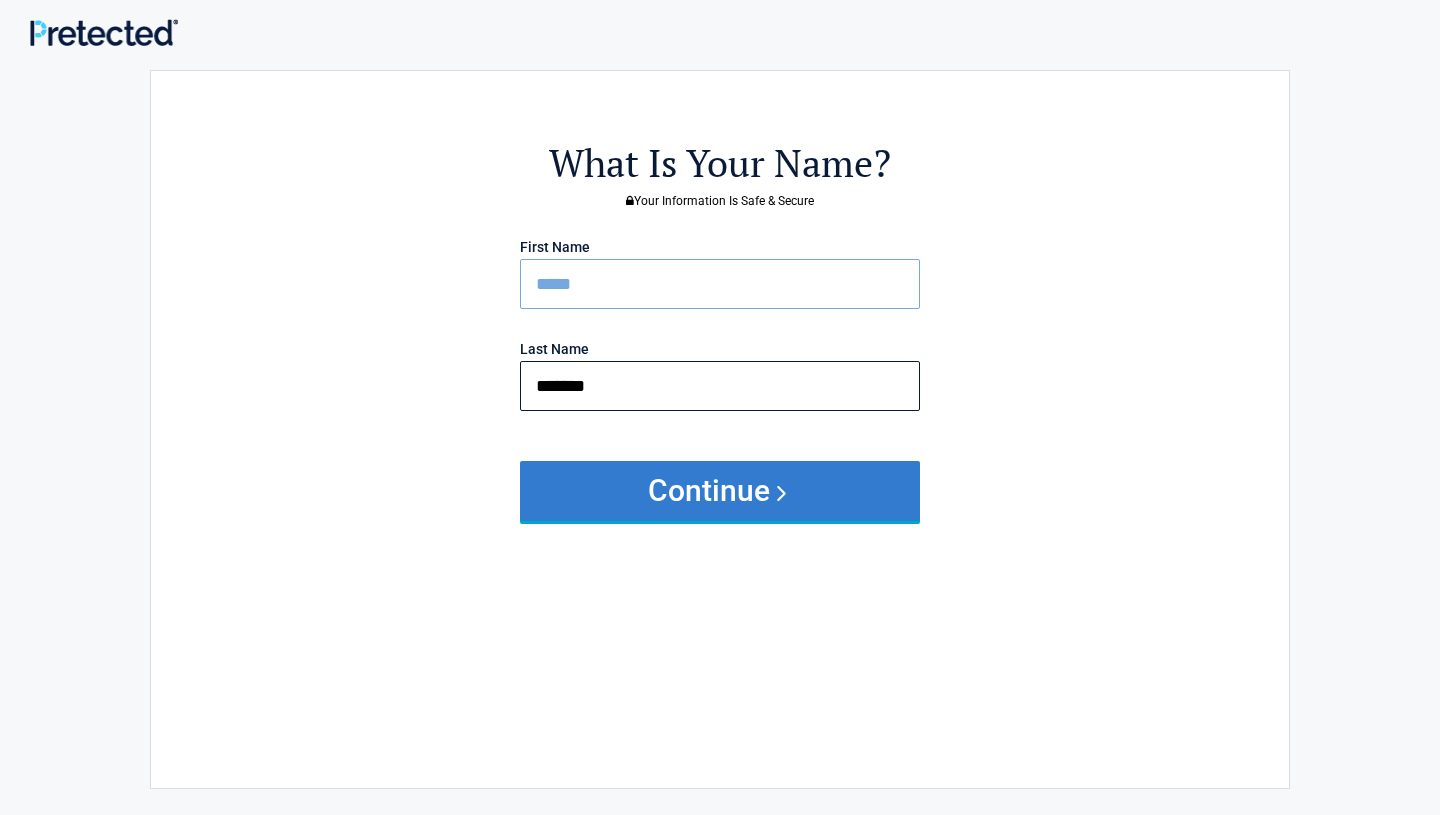 type on "*******" 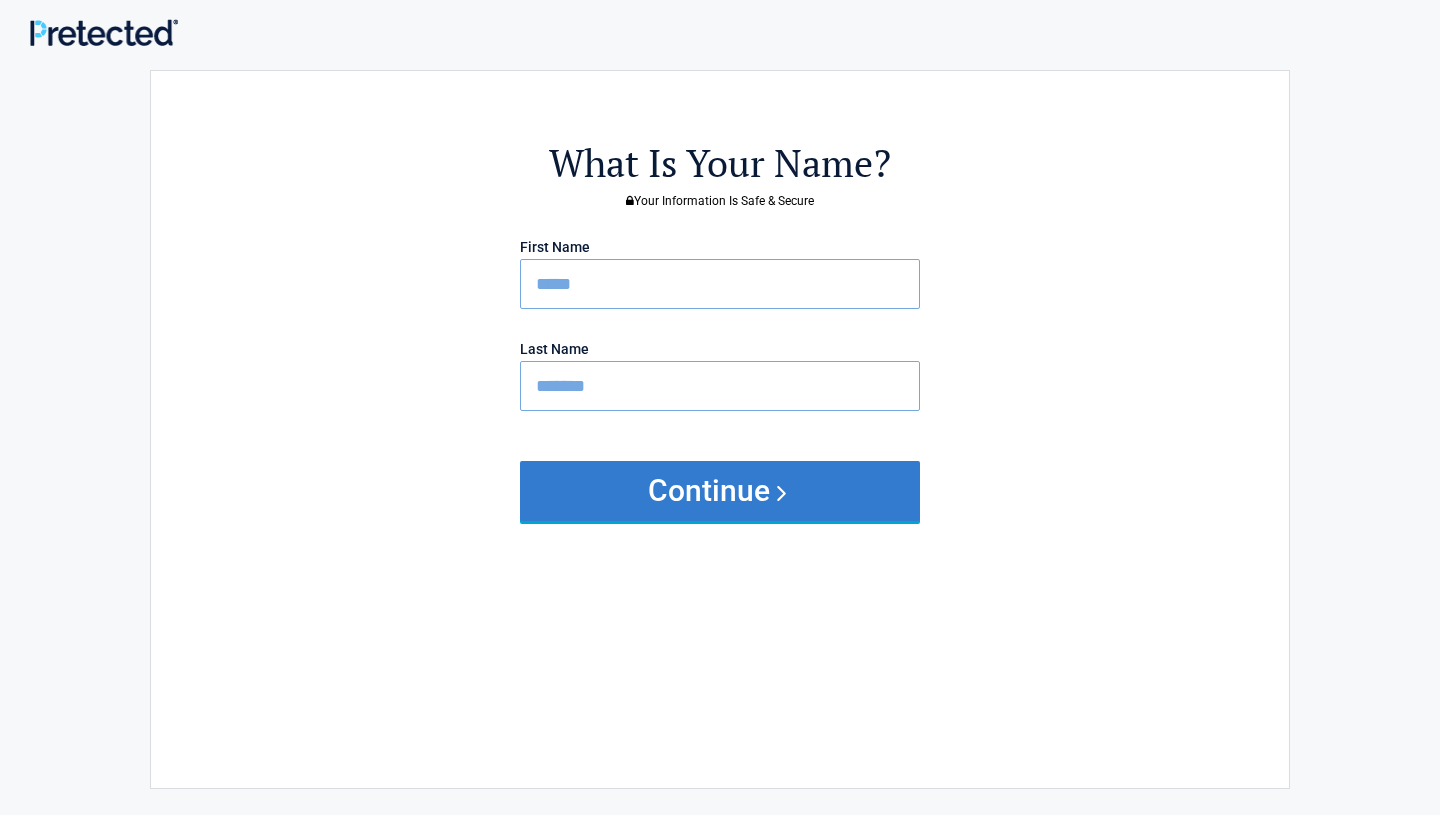 click on "Continue" at bounding box center (720, 491) 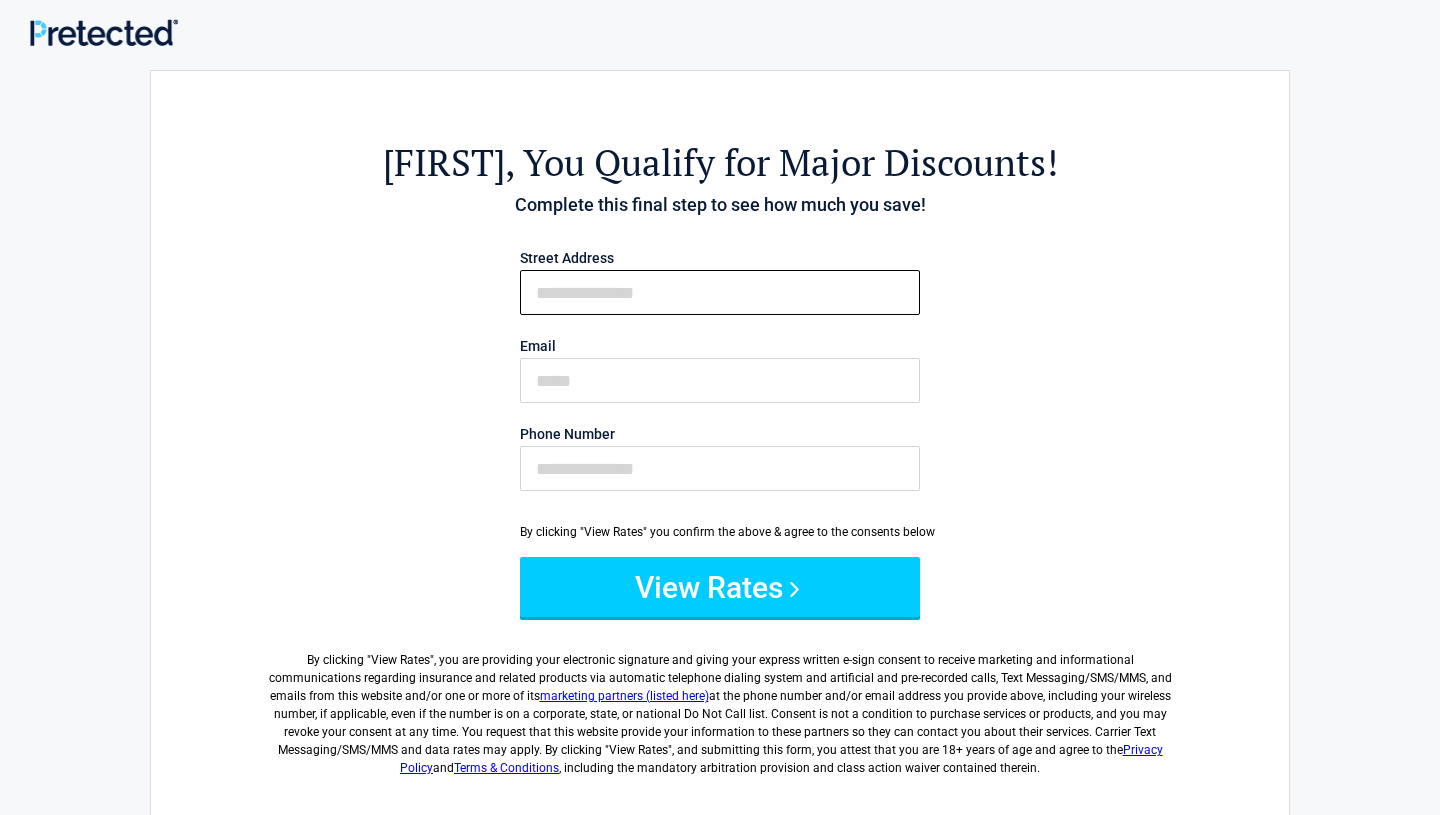 click on "First Name" at bounding box center (720, 292) 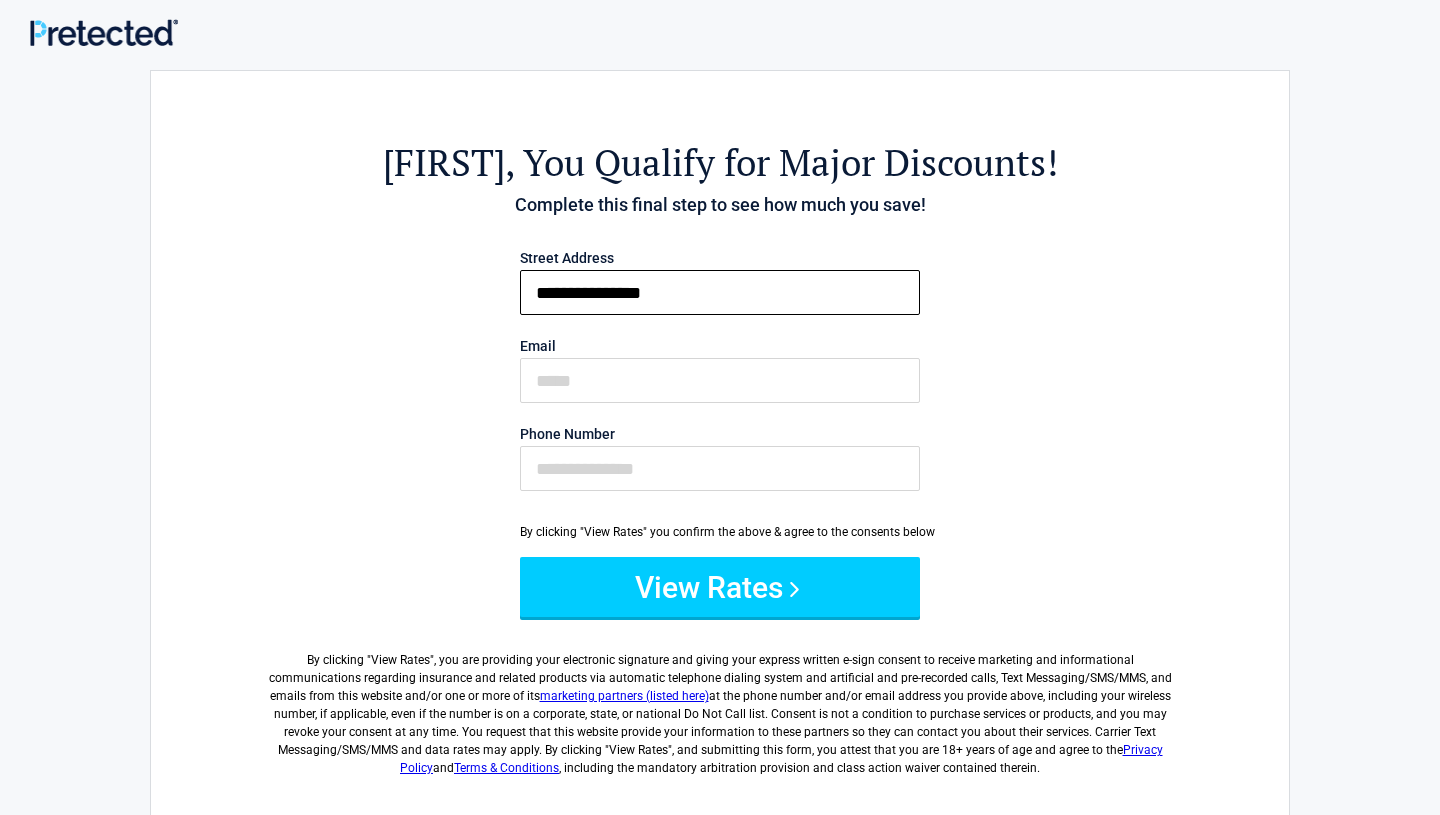 type on "**********" 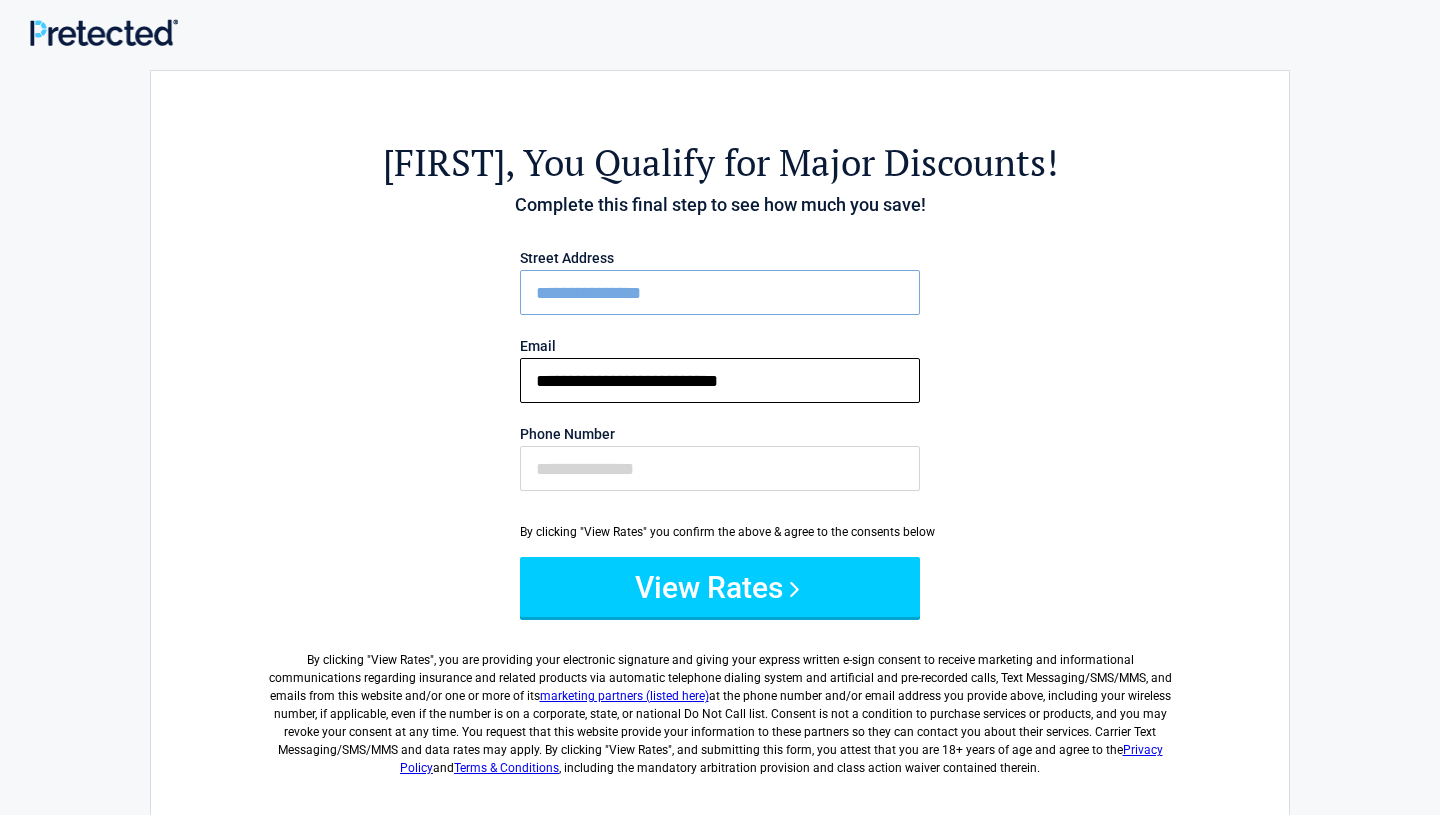 type on "**********" 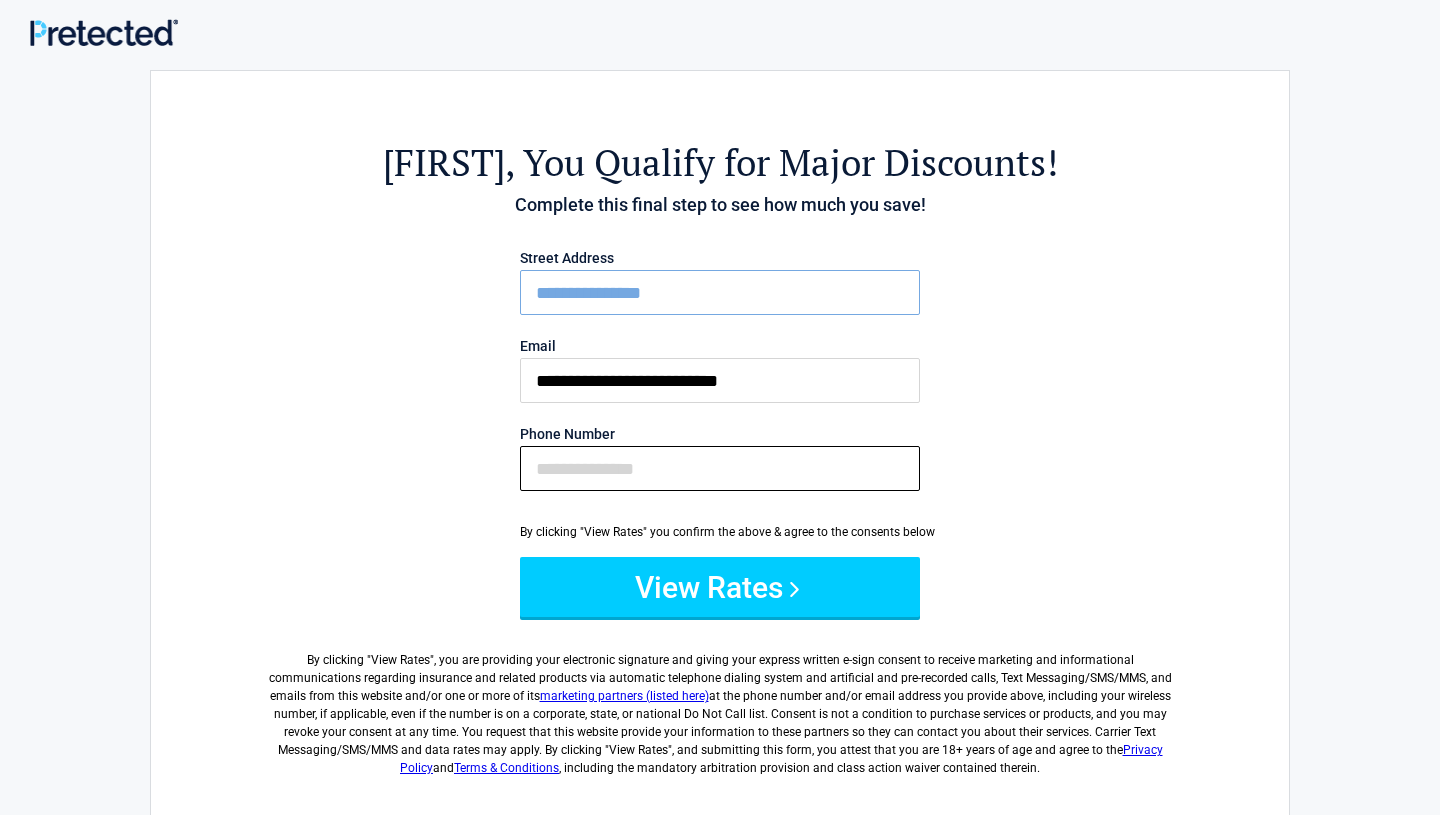 click on "Phone Number" at bounding box center [720, 468] 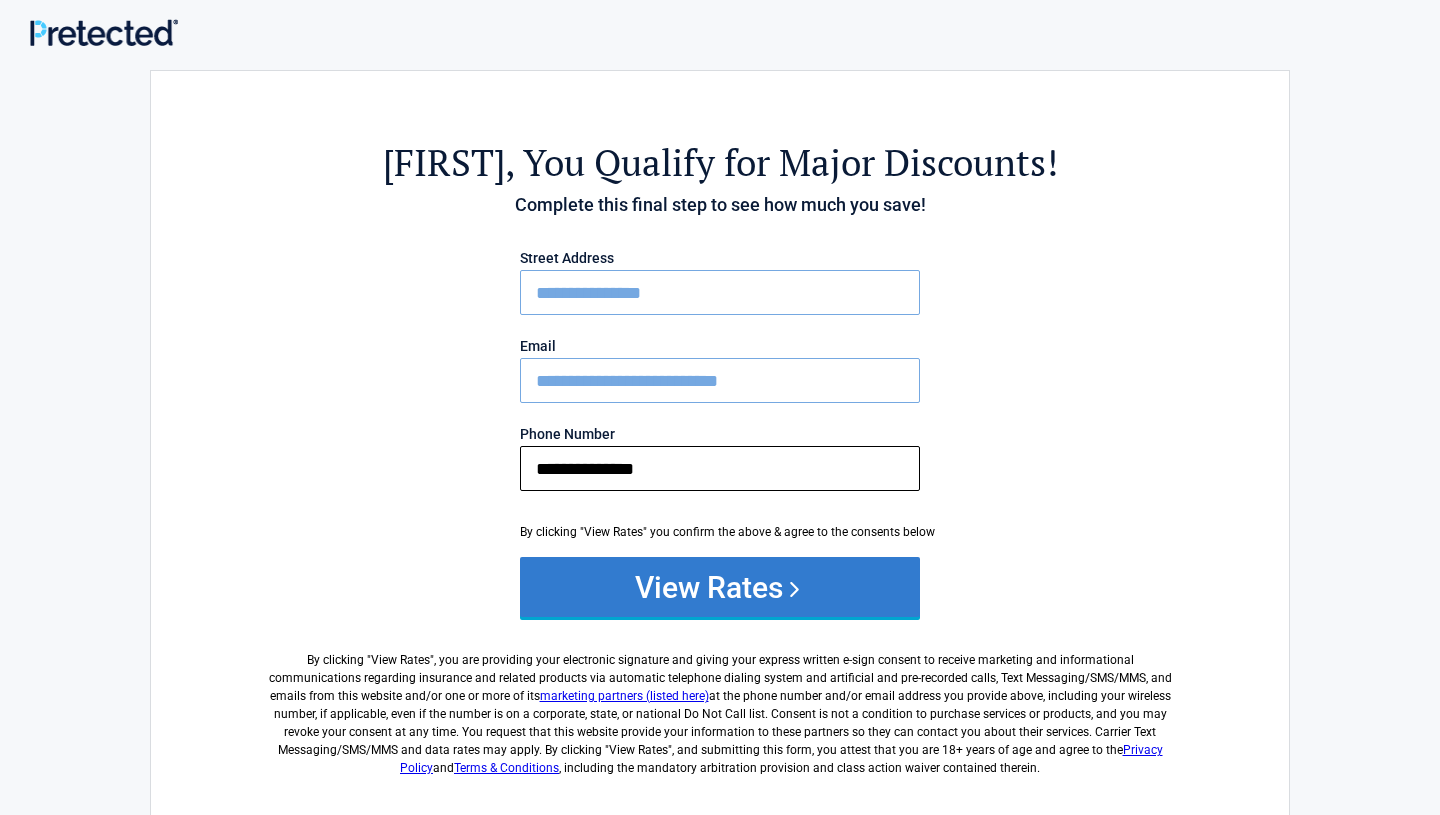 type on "**********" 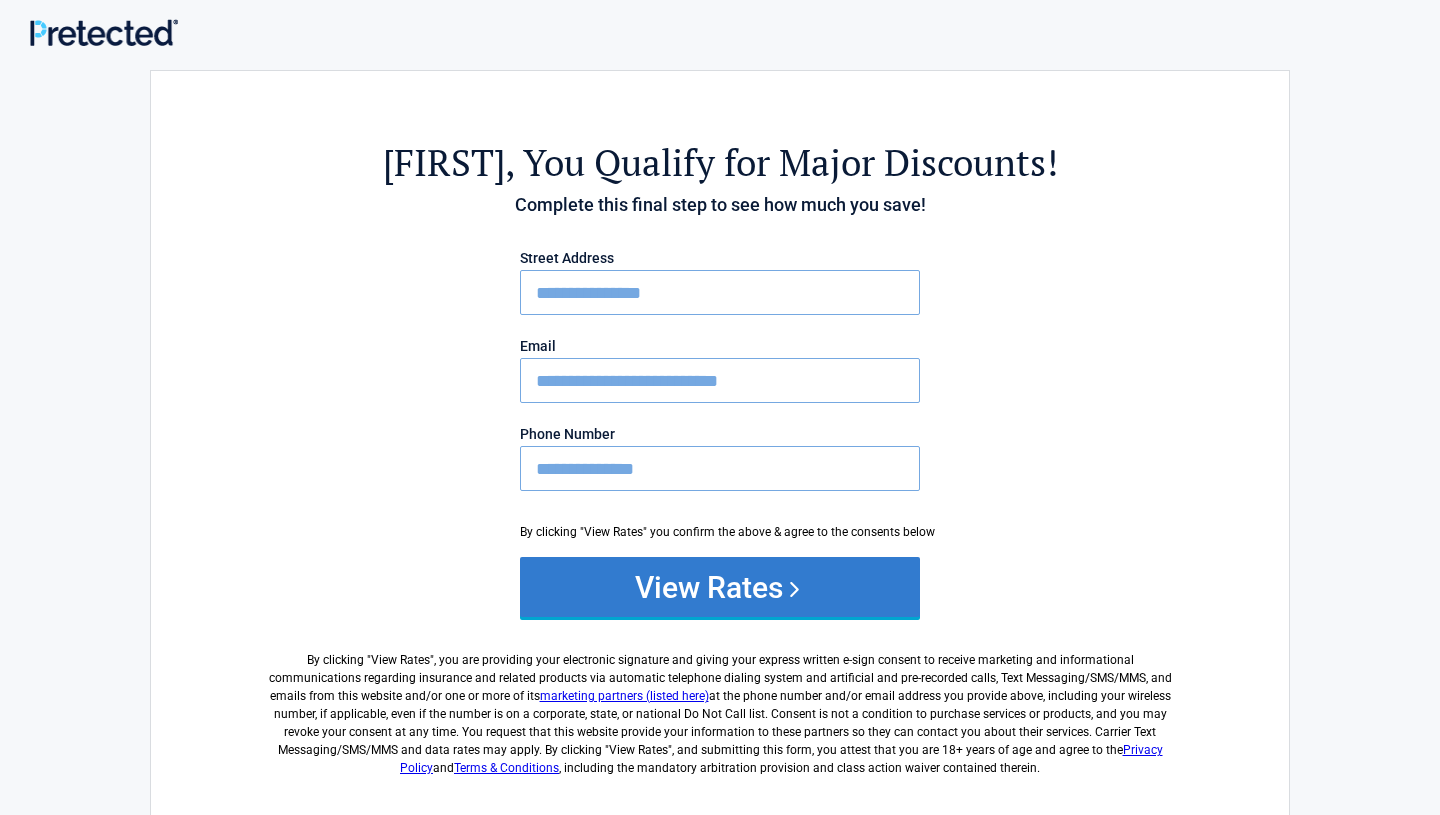 click on "View Rates" at bounding box center (720, 587) 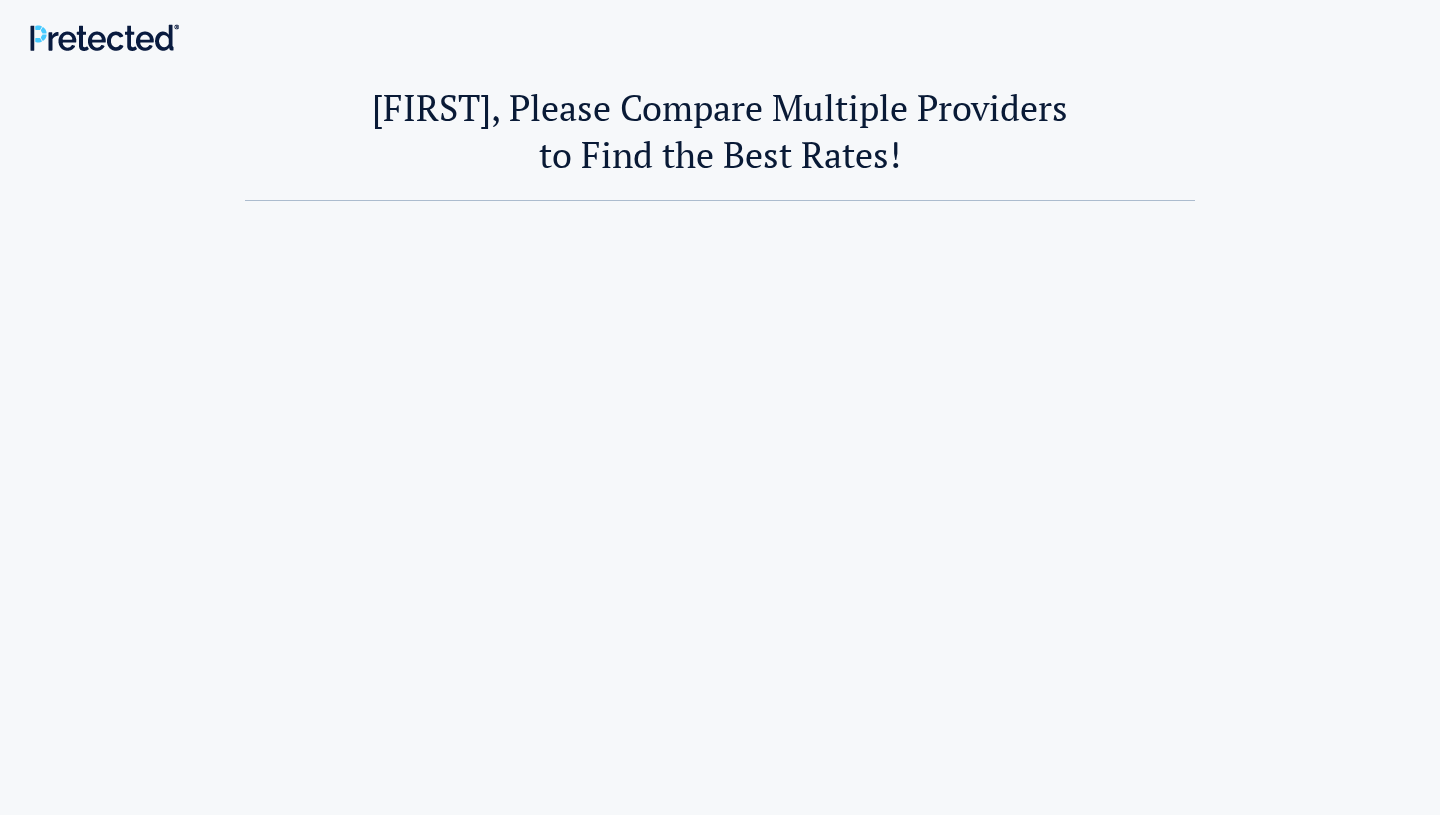 scroll, scrollTop: 0, scrollLeft: 0, axis: both 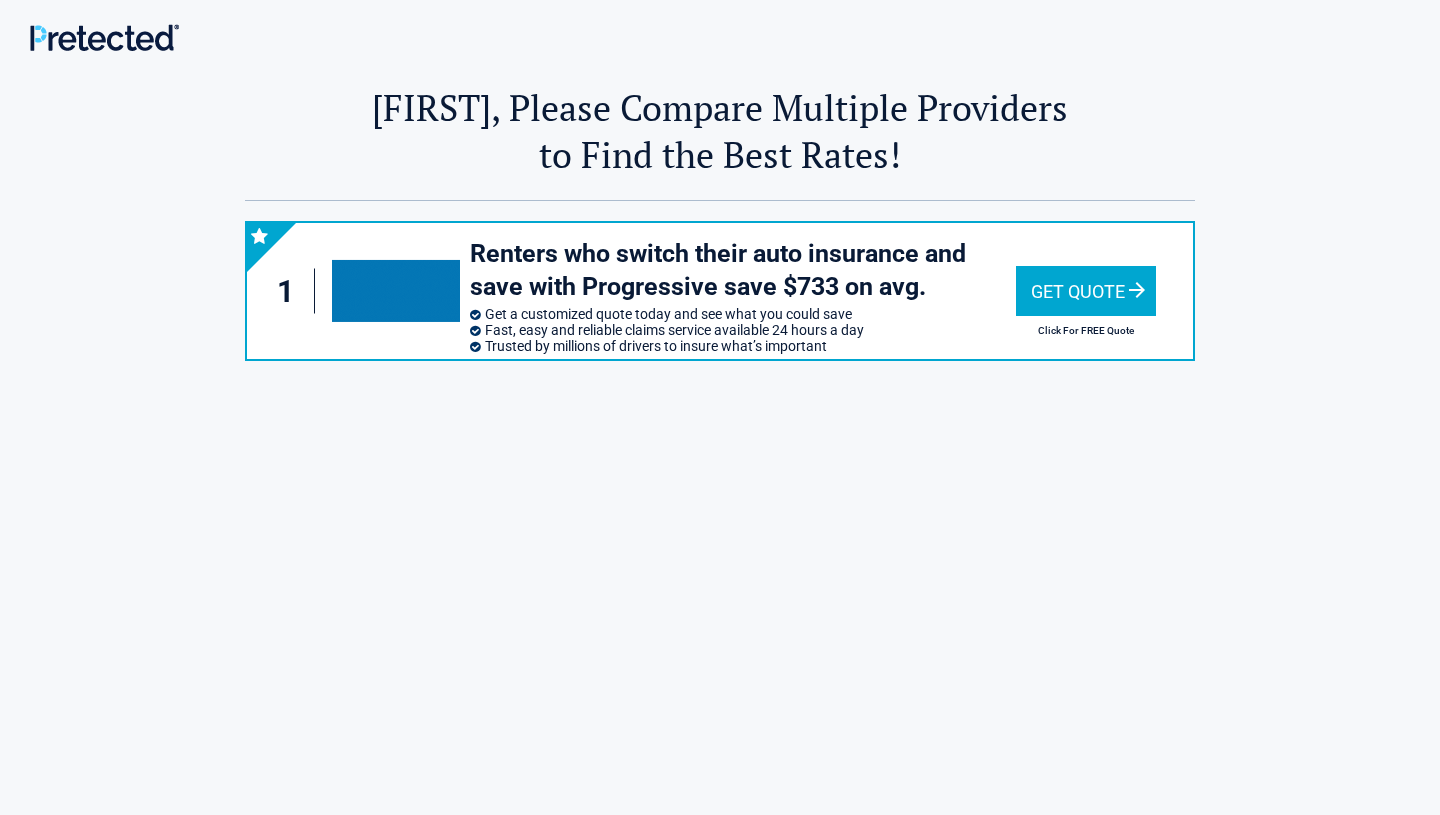 click on "Get Quote" at bounding box center (1086, 291) 